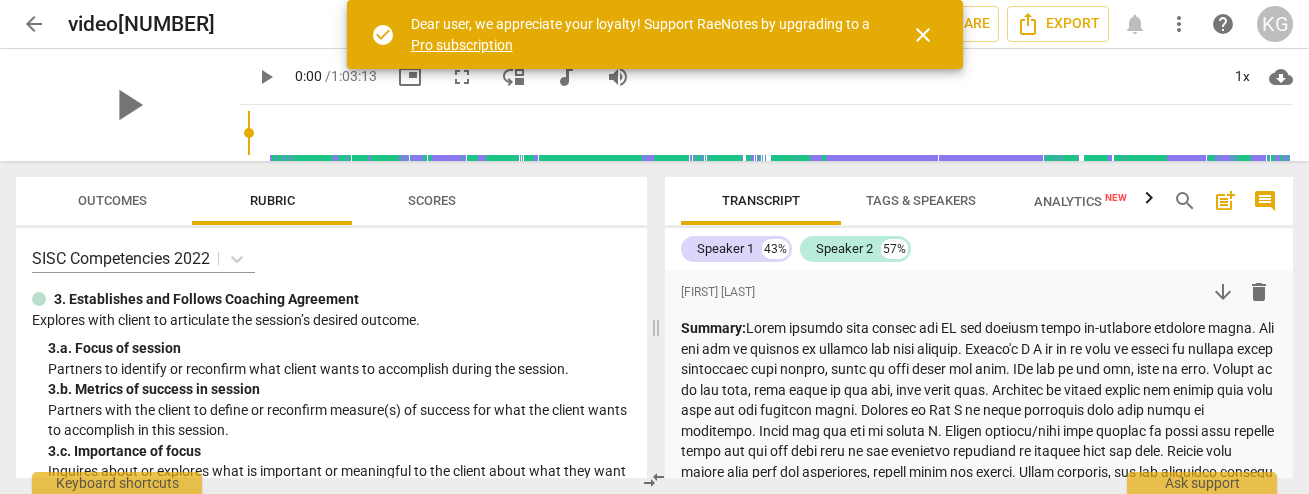 scroll, scrollTop: 0, scrollLeft: 0, axis: both 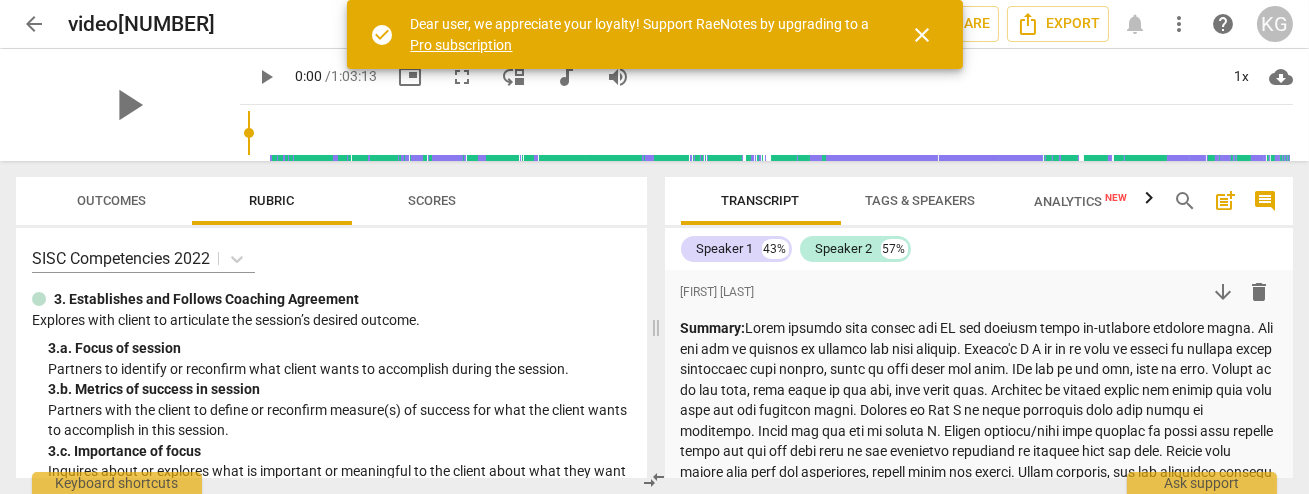 click on "play_arrow 0:00   /  1:03:13 picture_in_picture fullscreen move_down audiotrack volume_up 1x cloud_download" at bounding box center (766, 77) 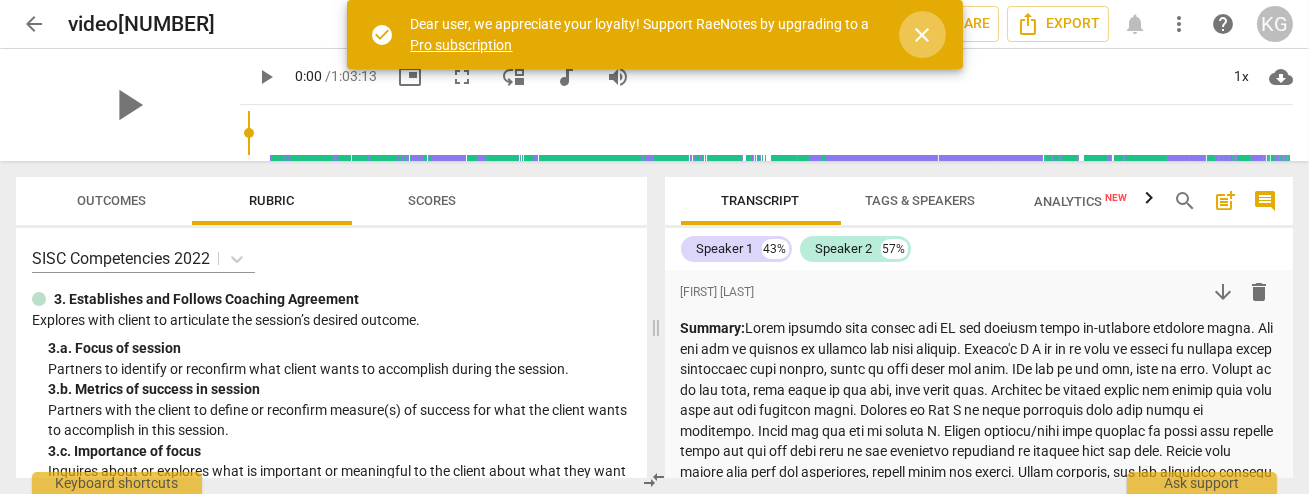 click on "close" at bounding box center [923, 35] 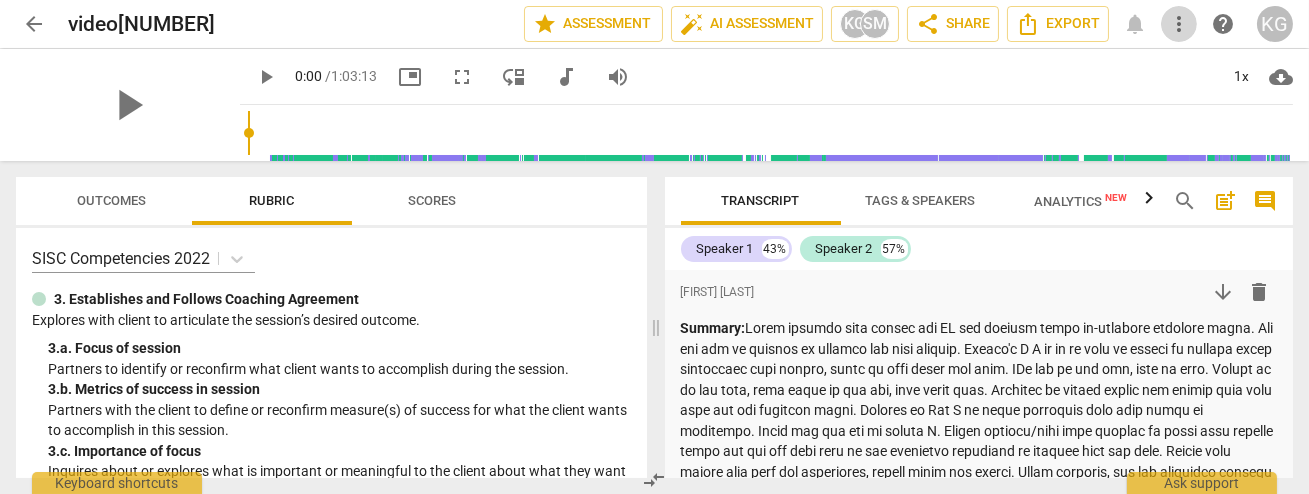 click on "more_vert" at bounding box center [1179, 24] 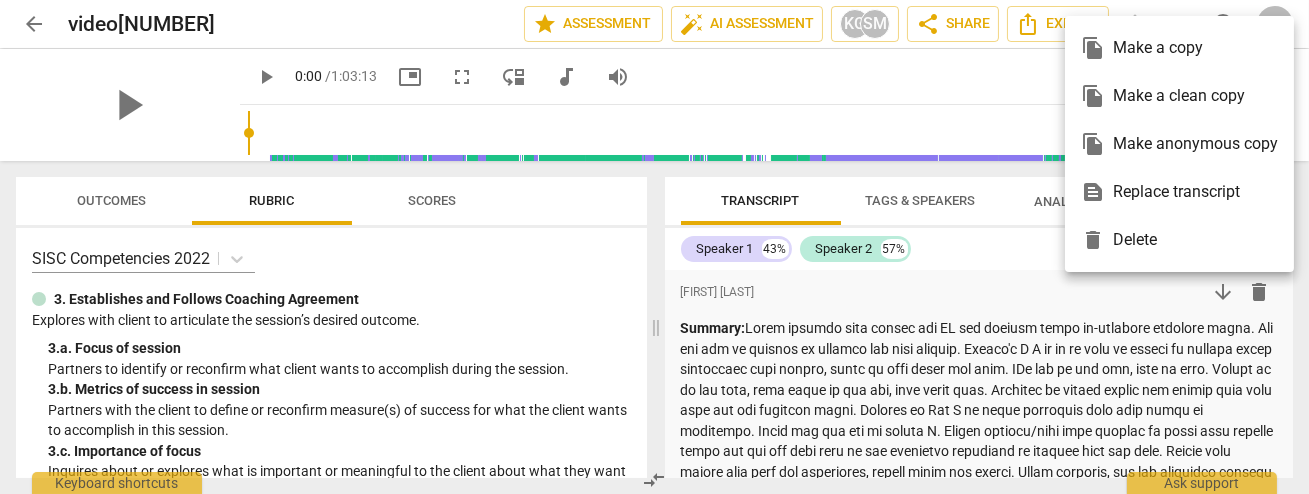 click at bounding box center [654, 247] 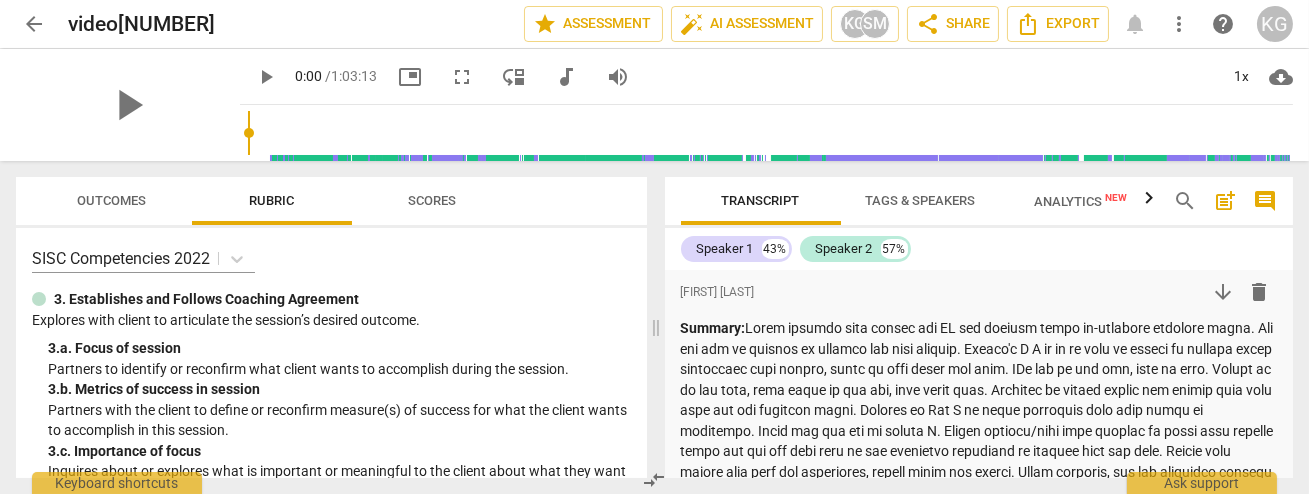 click on "arrow_back" at bounding box center [34, 24] 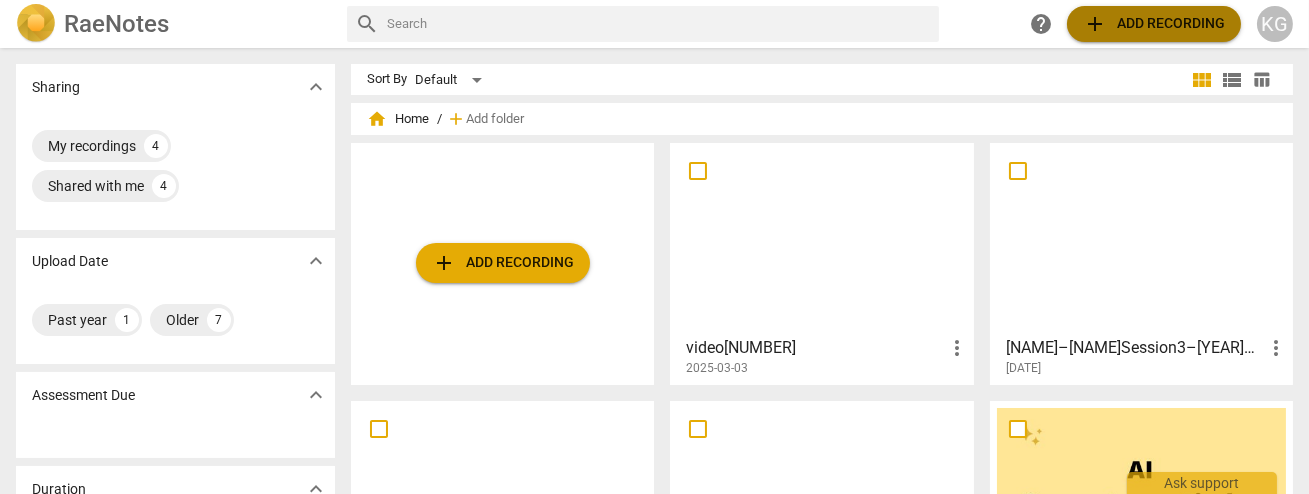 click on "add   Add recording" at bounding box center (1154, 24) 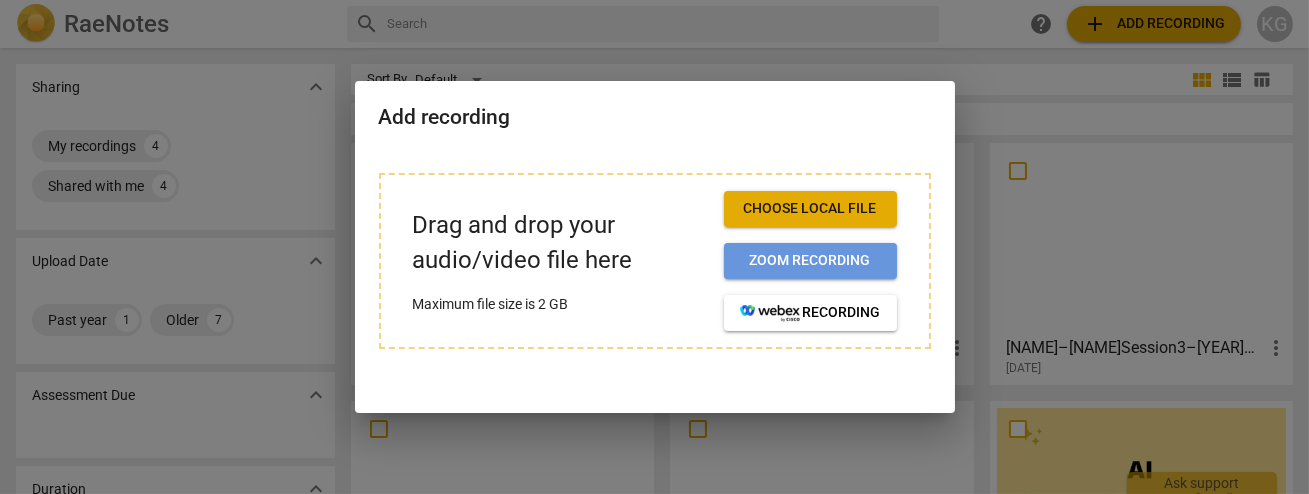 click on "Zoom recording" at bounding box center (810, 261) 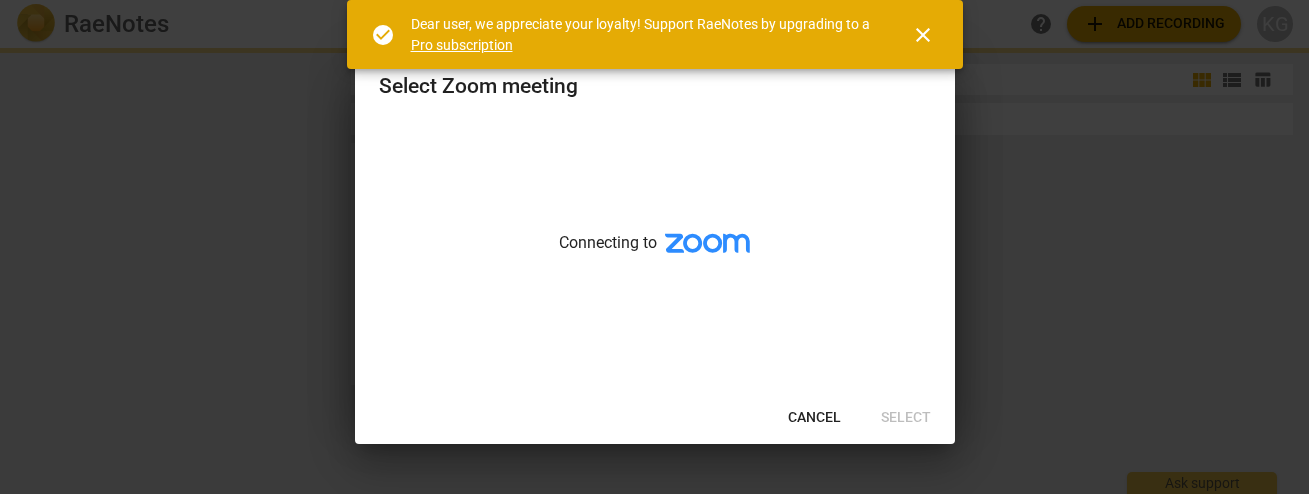 scroll, scrollTop: 0, scrollLeft: 0, axis: both 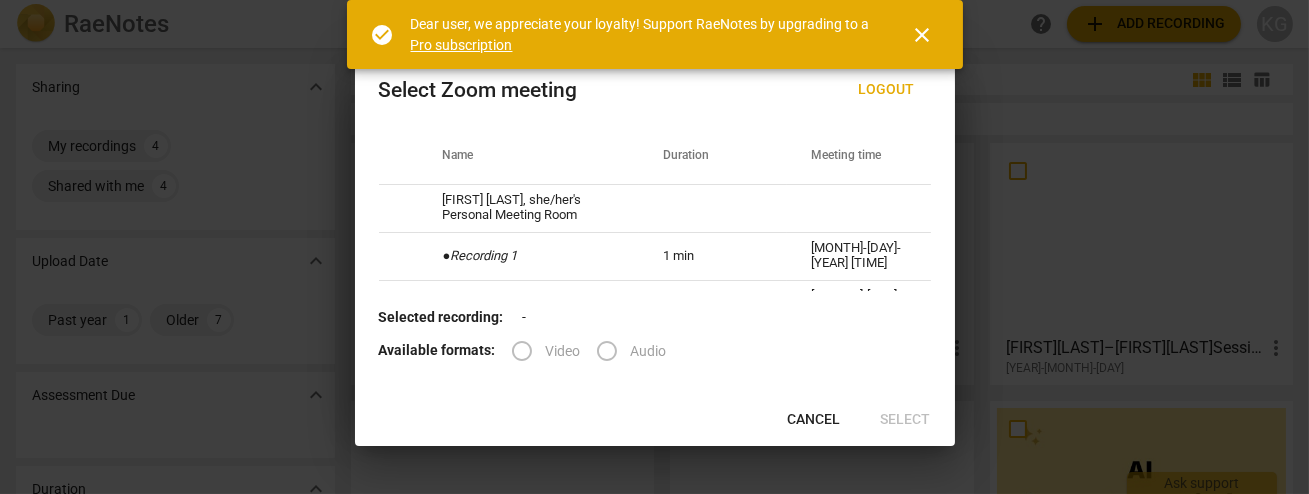 click on "close" at bounding box center (923, 35) 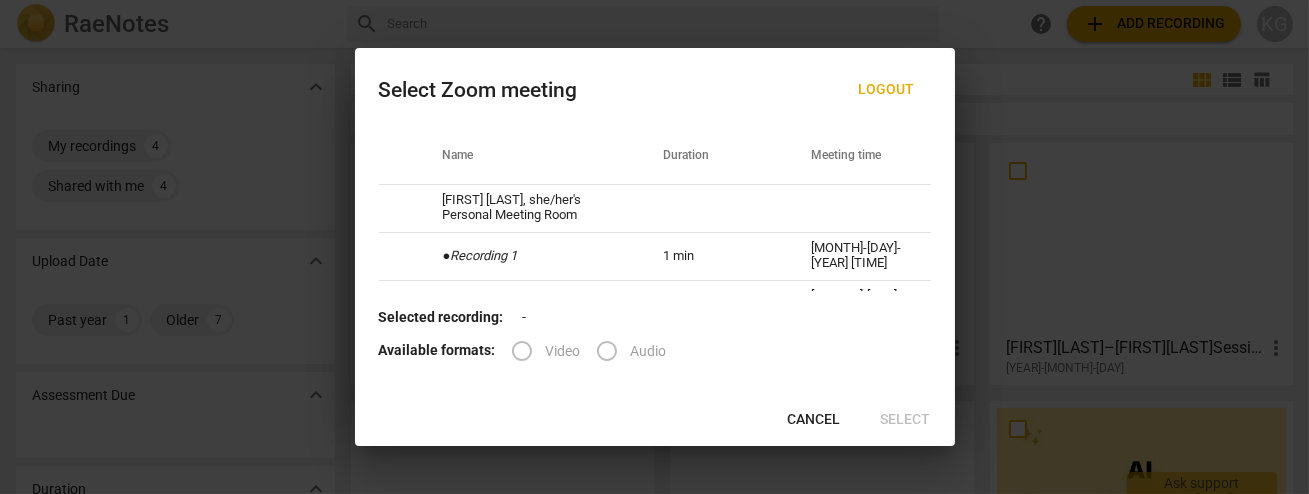 click on "Selected recording:   -" at bounding box center (655, 317) 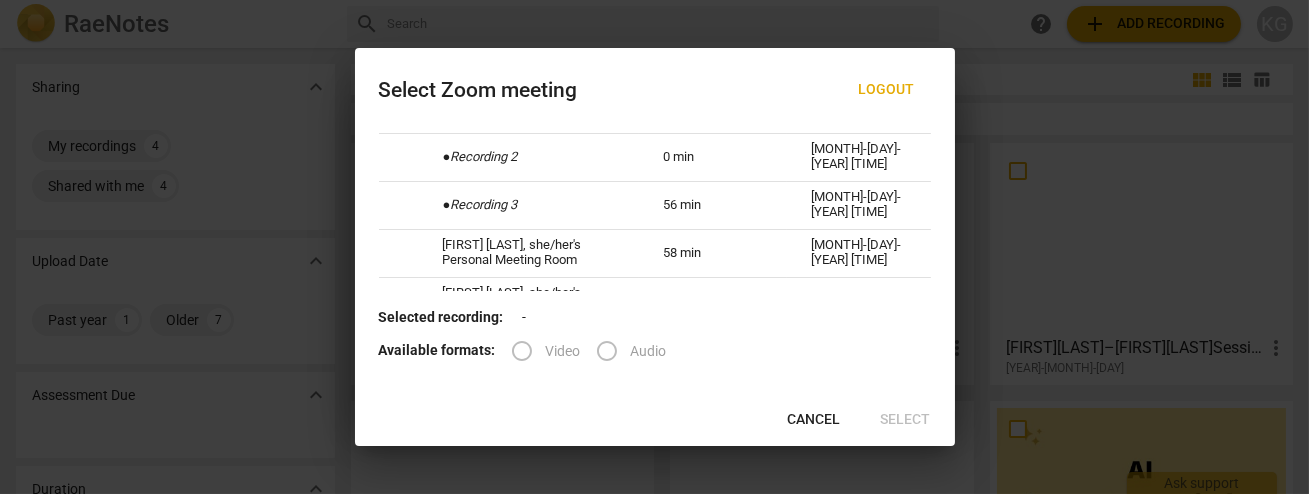 scroll, scrollTop: 160, scrollLeft: 0, axis: vertical 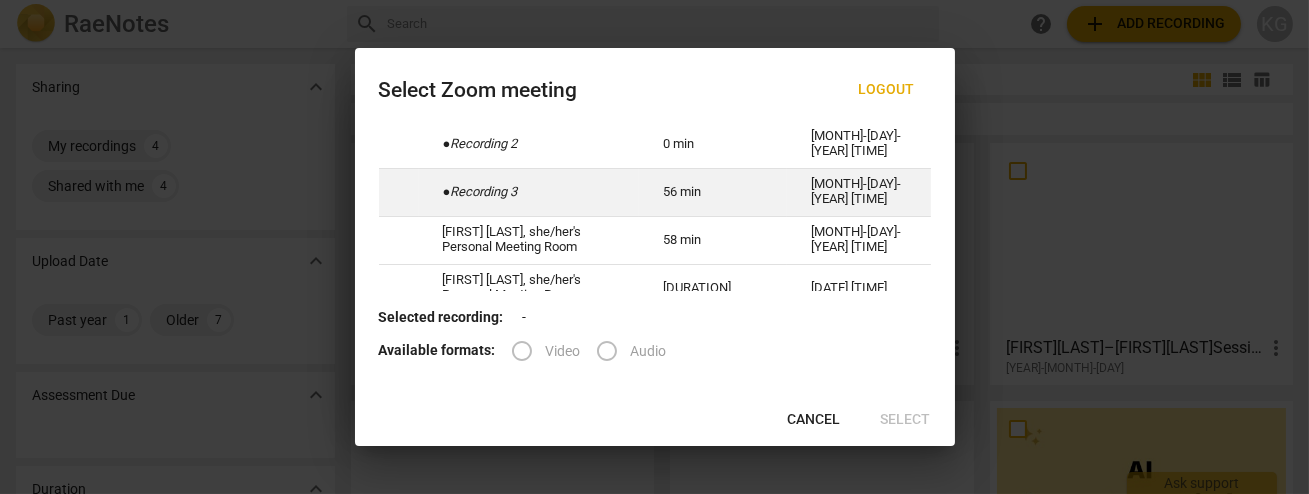 click on "08-06-2025 13:01" at bounding box center [858, 192] 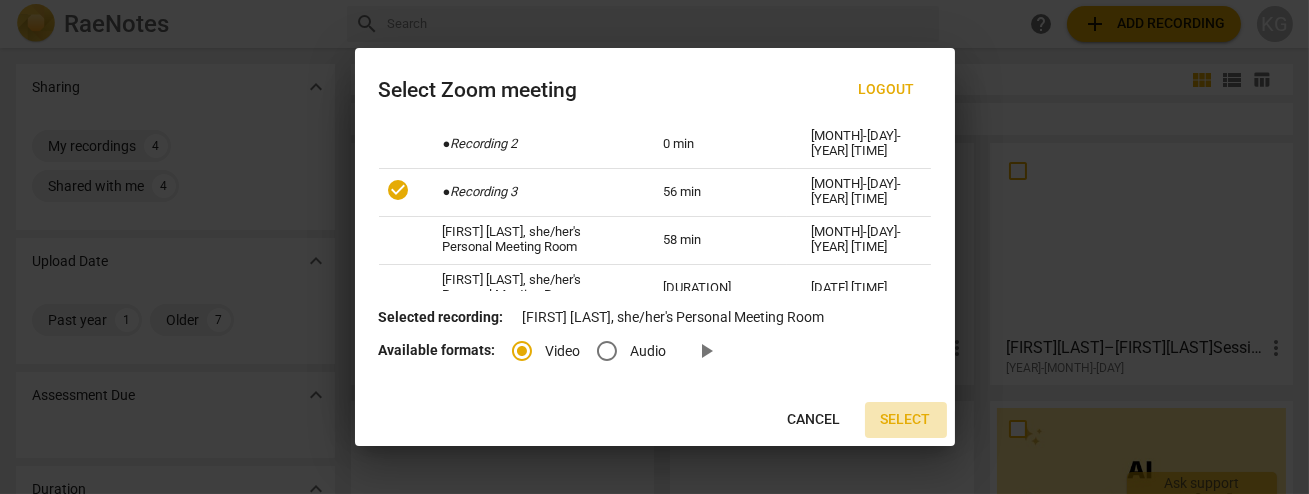 click on "Select" at bounding box center (906, 420) 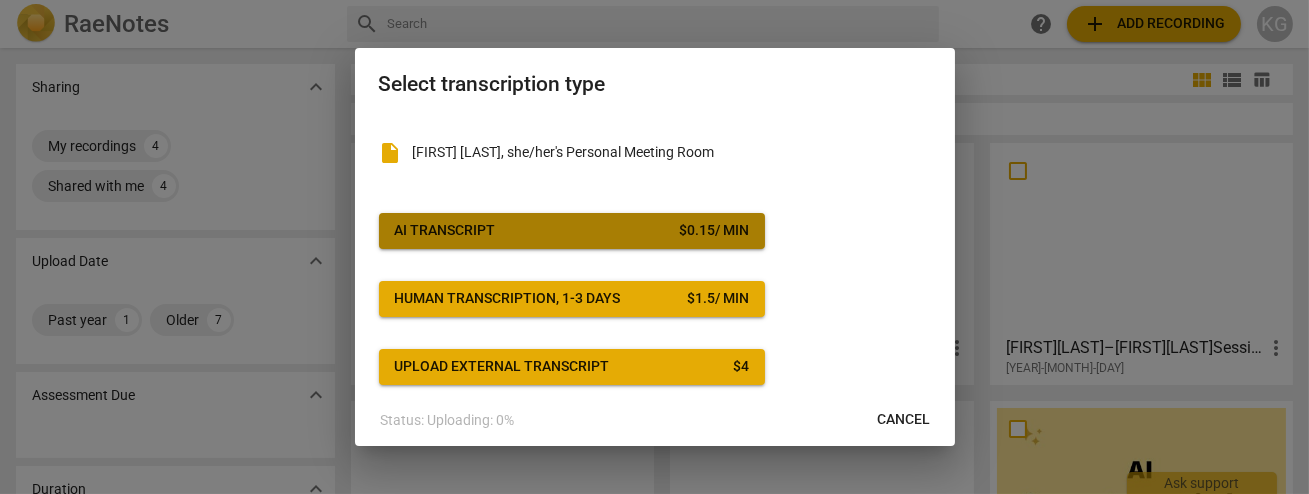 click on "$ 0.15  / min" at bounding box center (714, 231) 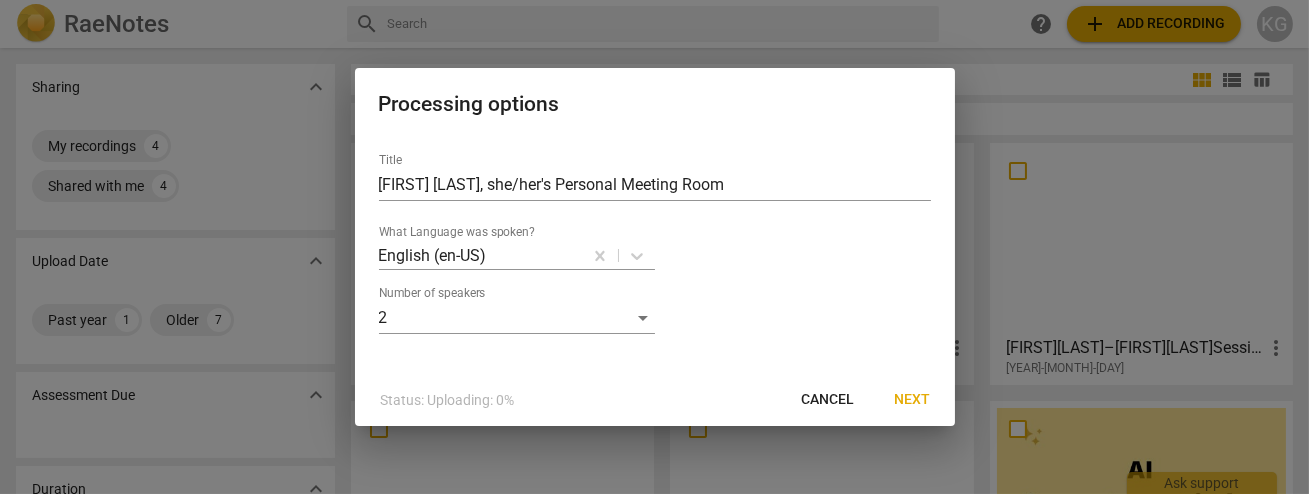click on "Next" at bounding box center [913, 400] 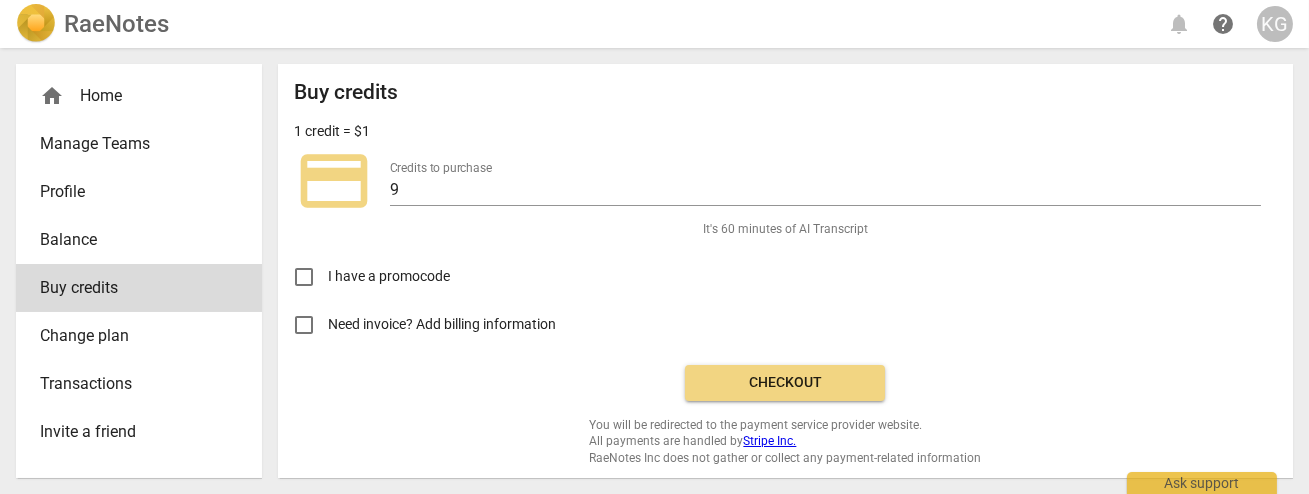 click on "Checkout" at bounding box center (785, 383) 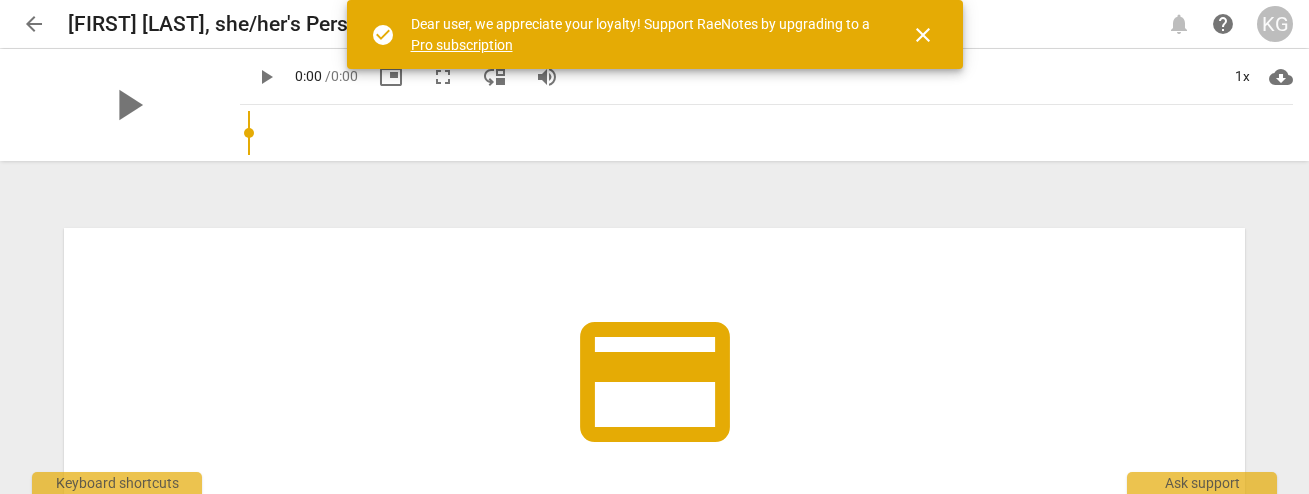 scroll, scrollTop: 0, scrollLeft: 0, axis: both 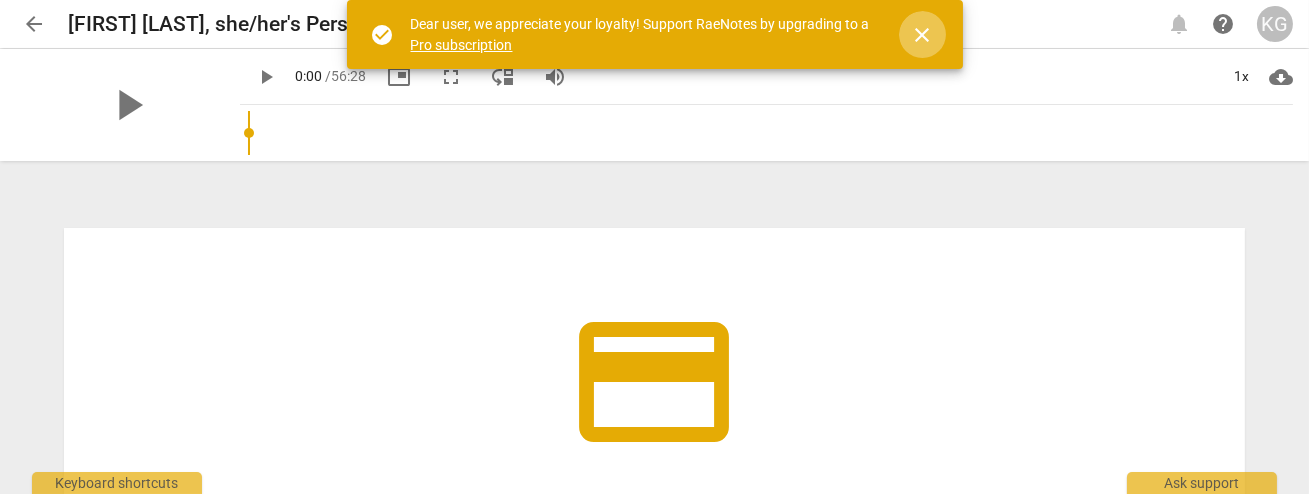 click on "close" at bounding box center [923, 35] 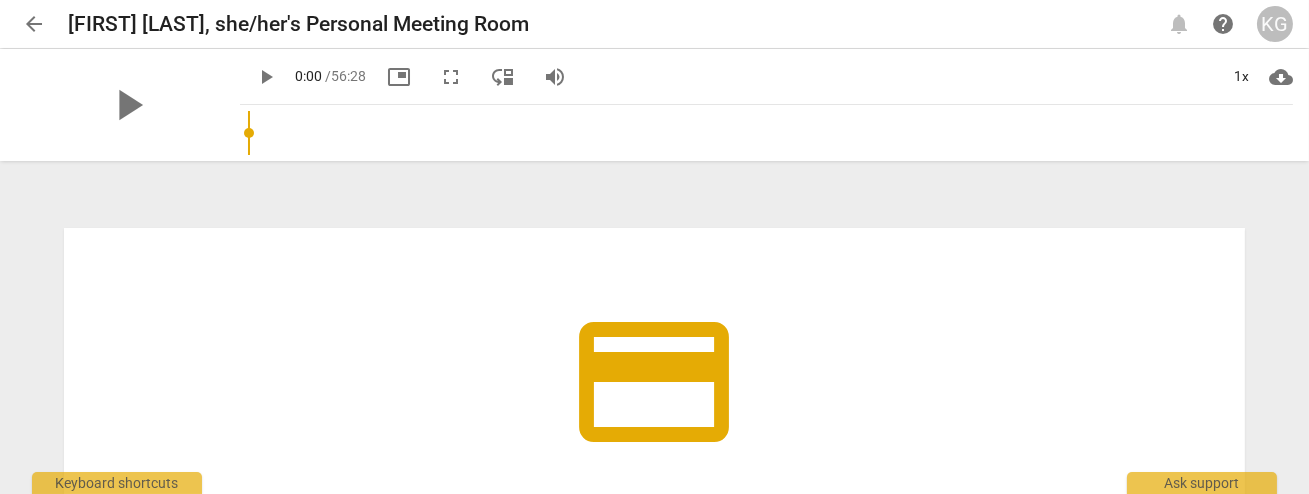 click on "arrow_back" at bounding box center [34, 24] 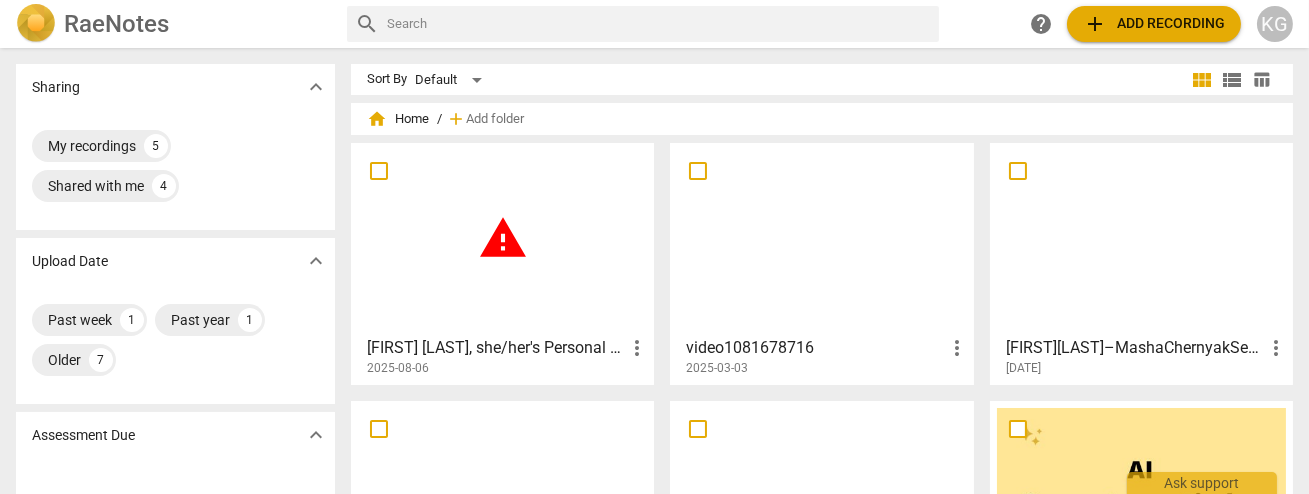 click on "video1081678716" at bounding box center [815, 348] 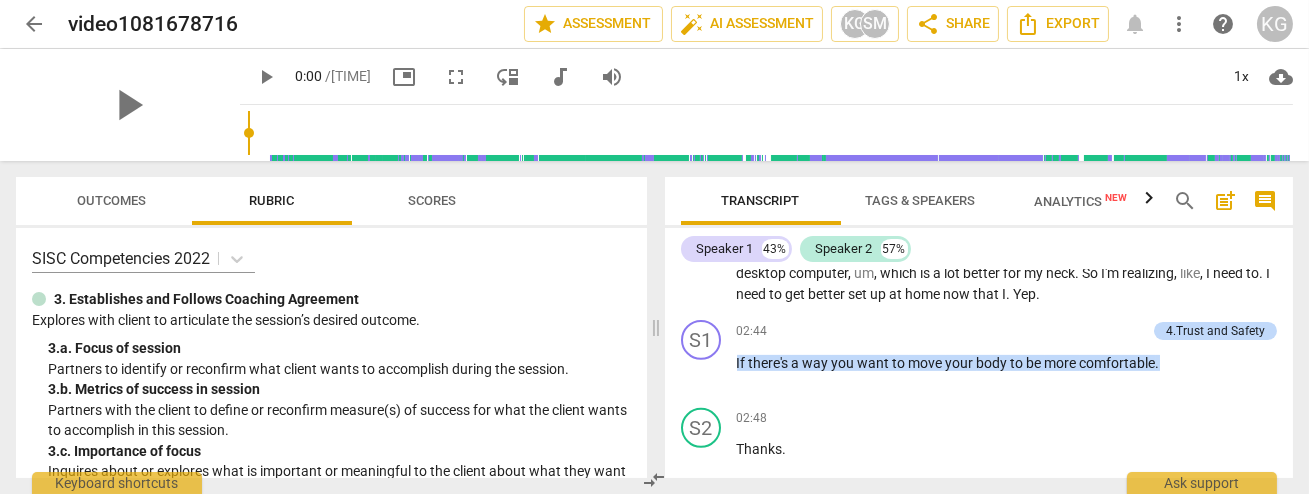 scroll, scrollTop: 0, scrollLeft: 0, axis: both 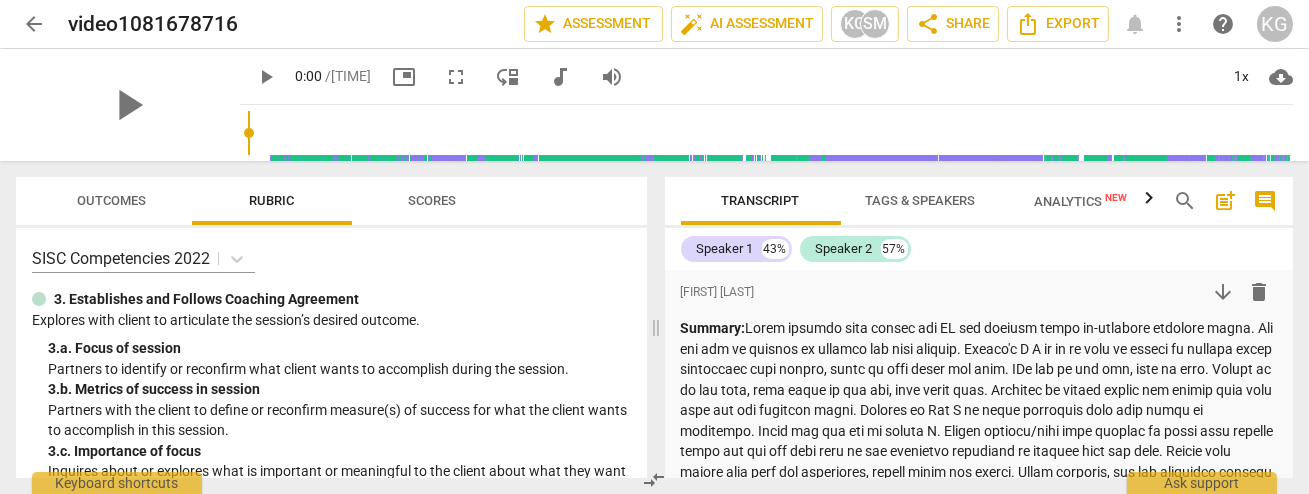 click on "Analytics   New" at bounding box center (1080, 201) 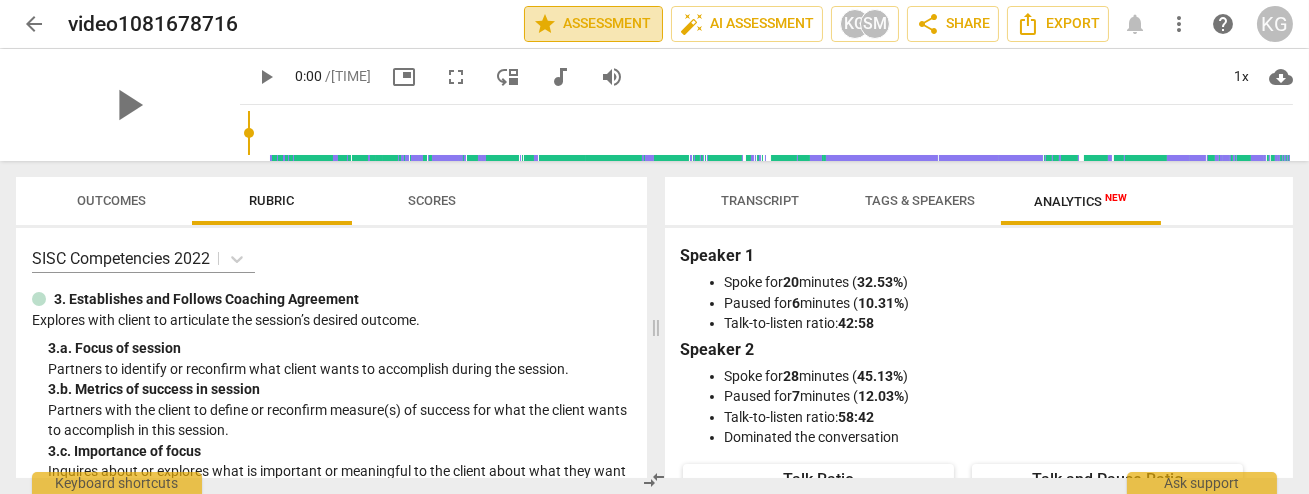 click on "star    Assessment" at bounding box center [593, 24] 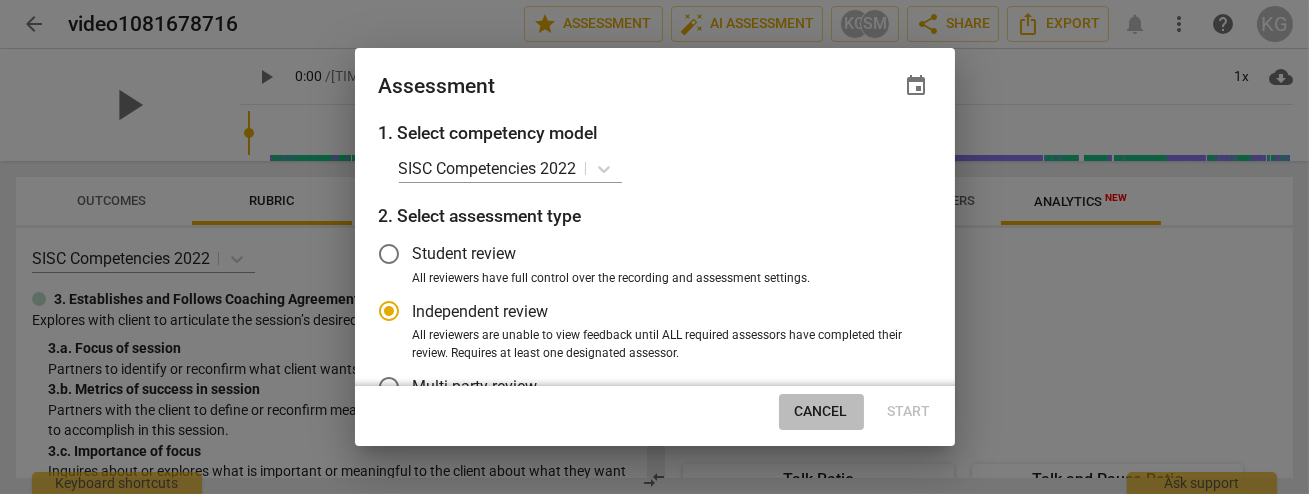 click on "Cancel" at bounding box center [821, 412] 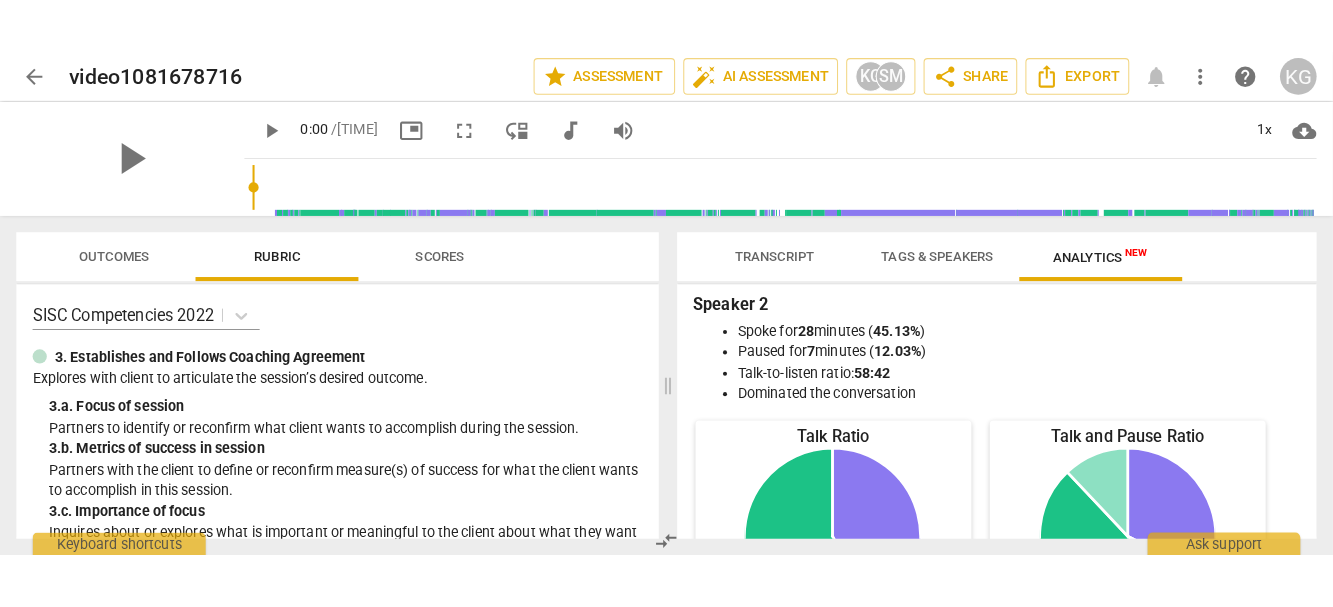 scroll, scrollTop: 0, scrollLeft: 0, axis: both 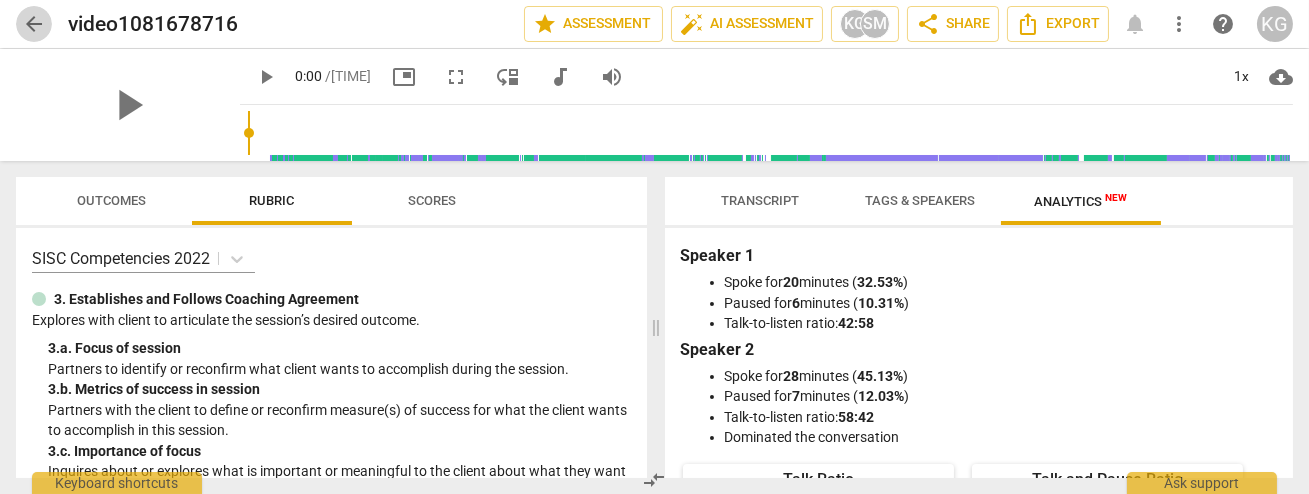 click on "arrow_back" at bounding box center [34, 24] 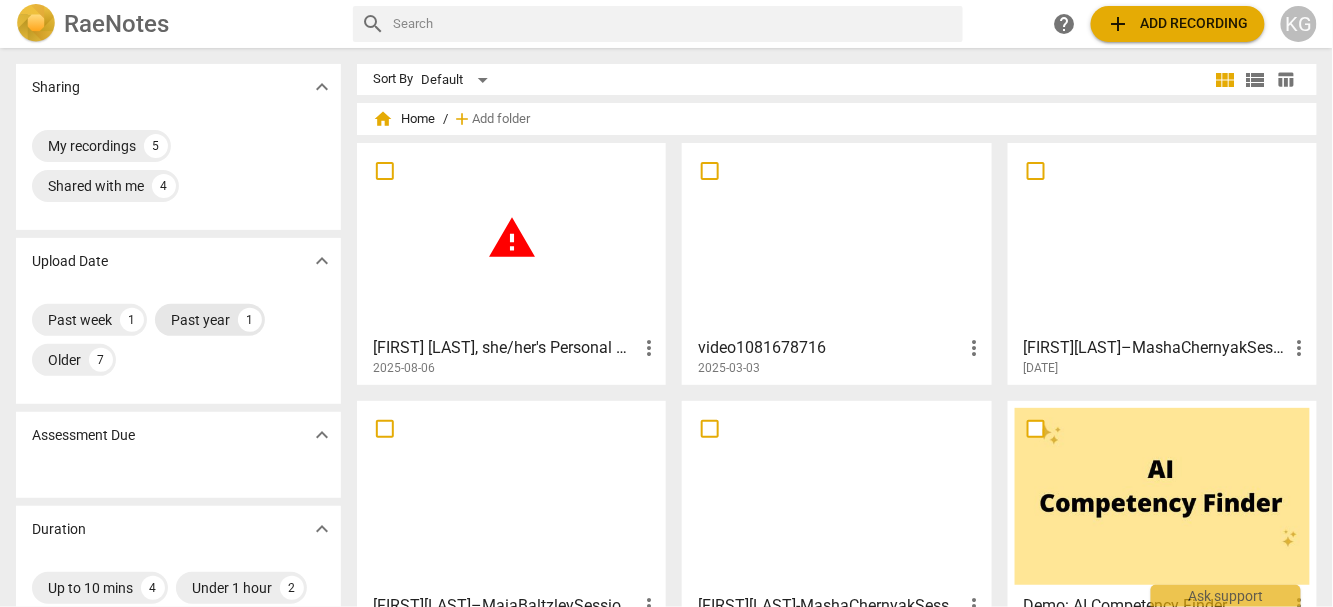 click on "Past year" at bounding box center [200, 320] 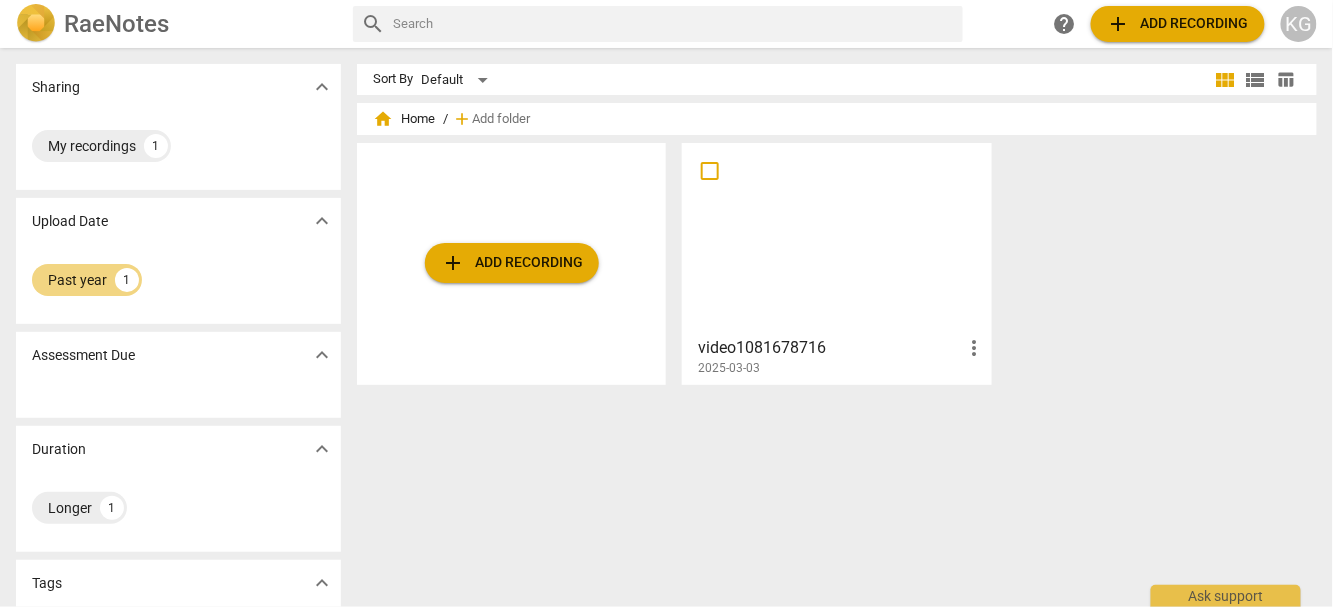 click on "video1081678716" at bounding box center [830, 348] 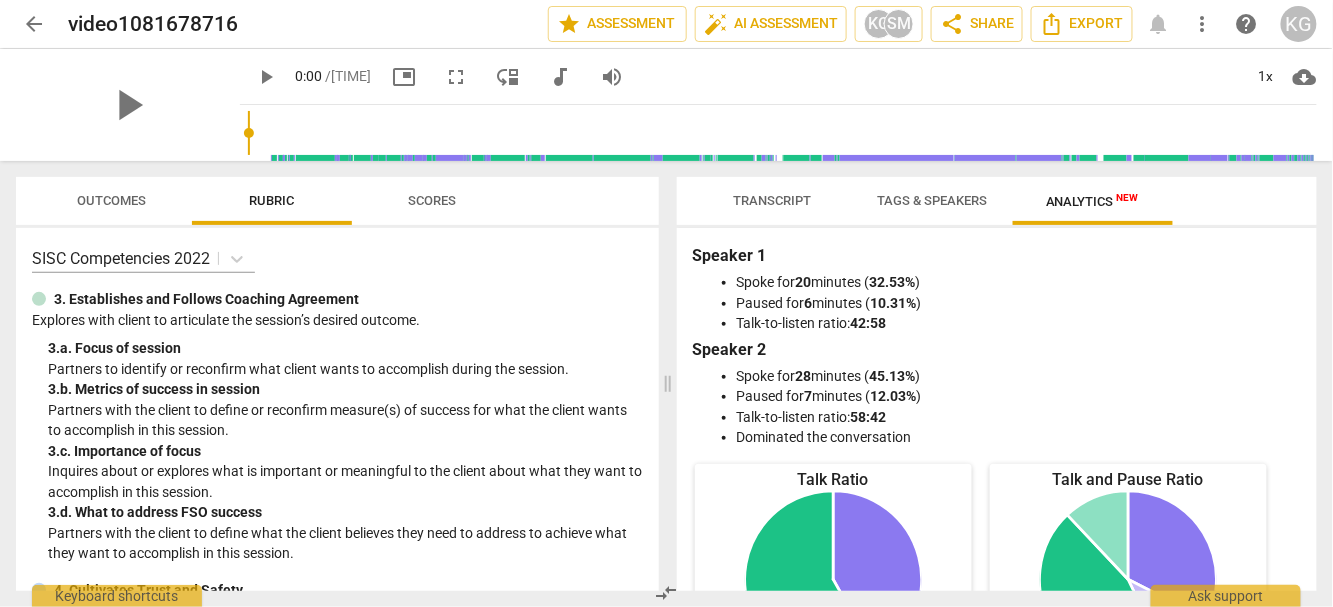 click on "Outcomes" at bounding box center [112, 201] 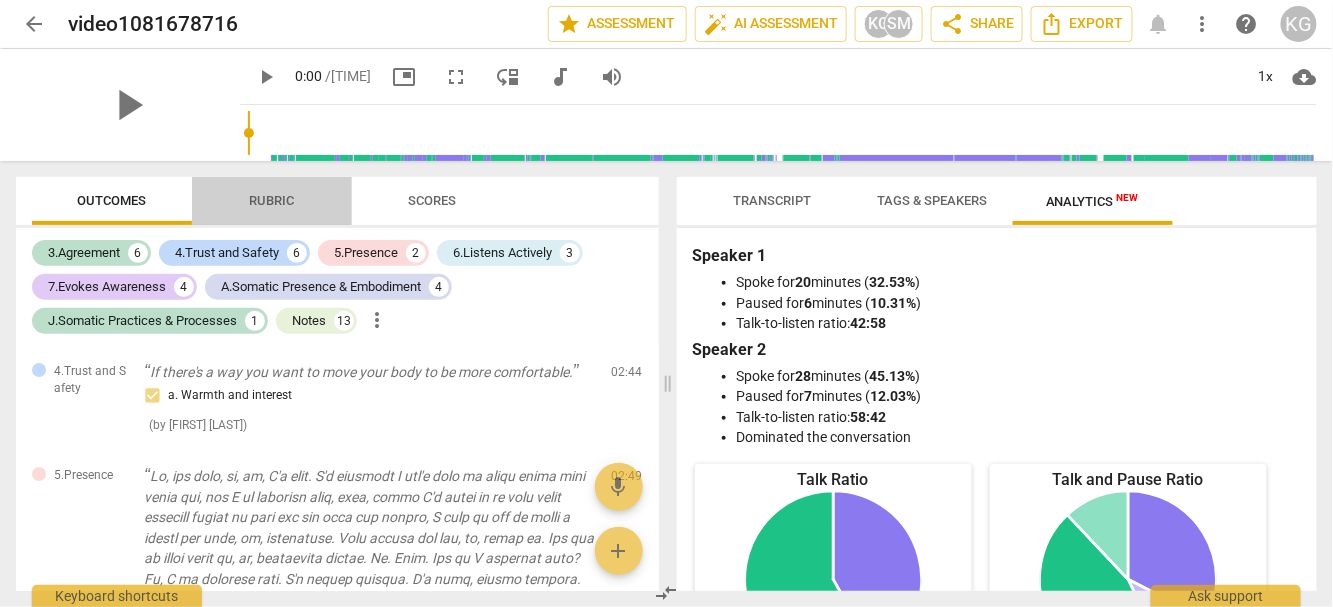 click on "Rubric" at bounding box center [272, 201] 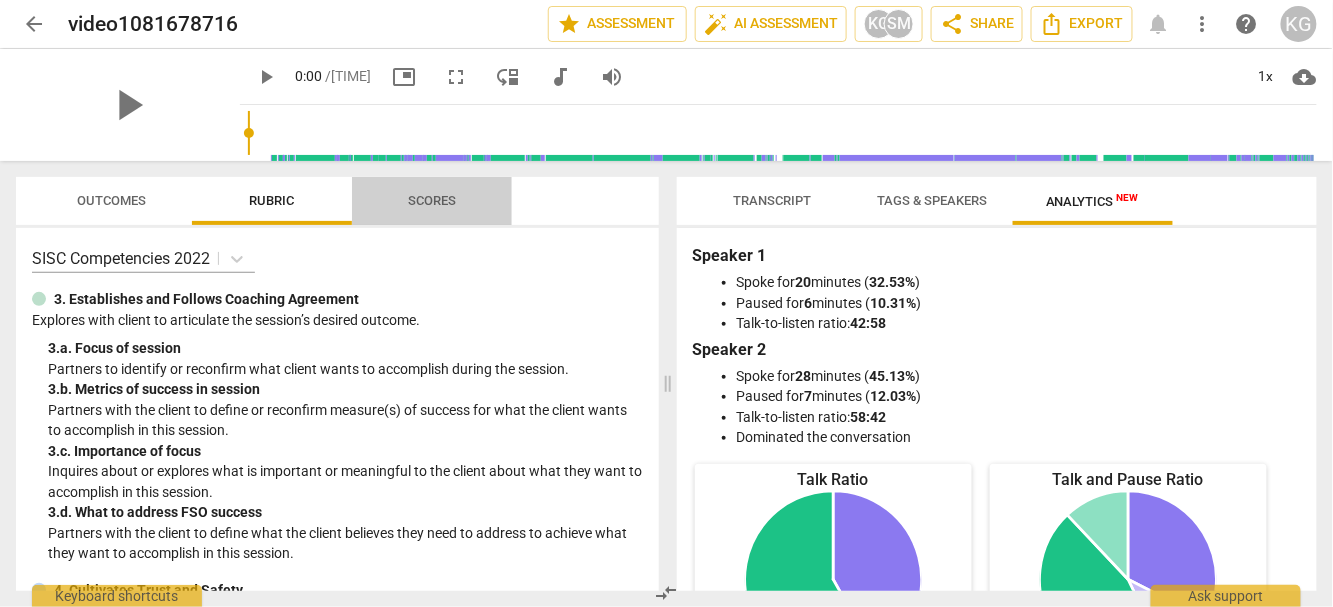 click on "Scores" at bounding box center (432, 200) 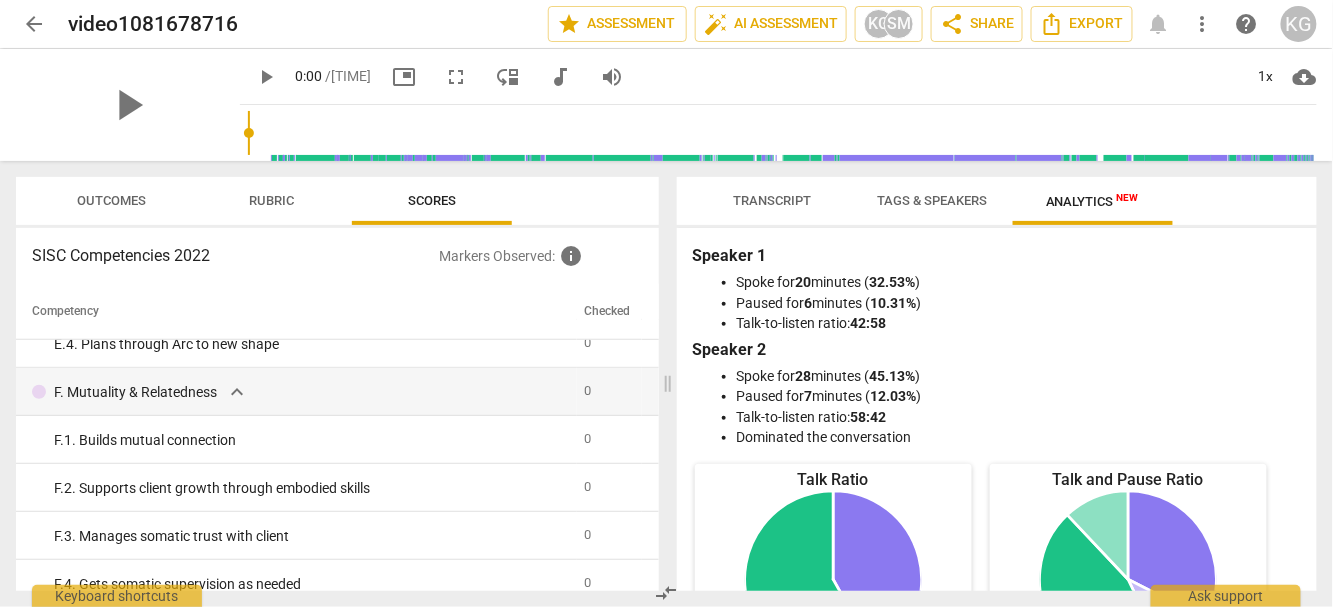 scroll, scrollTop: 0, scrollLeft: 0, axis: both 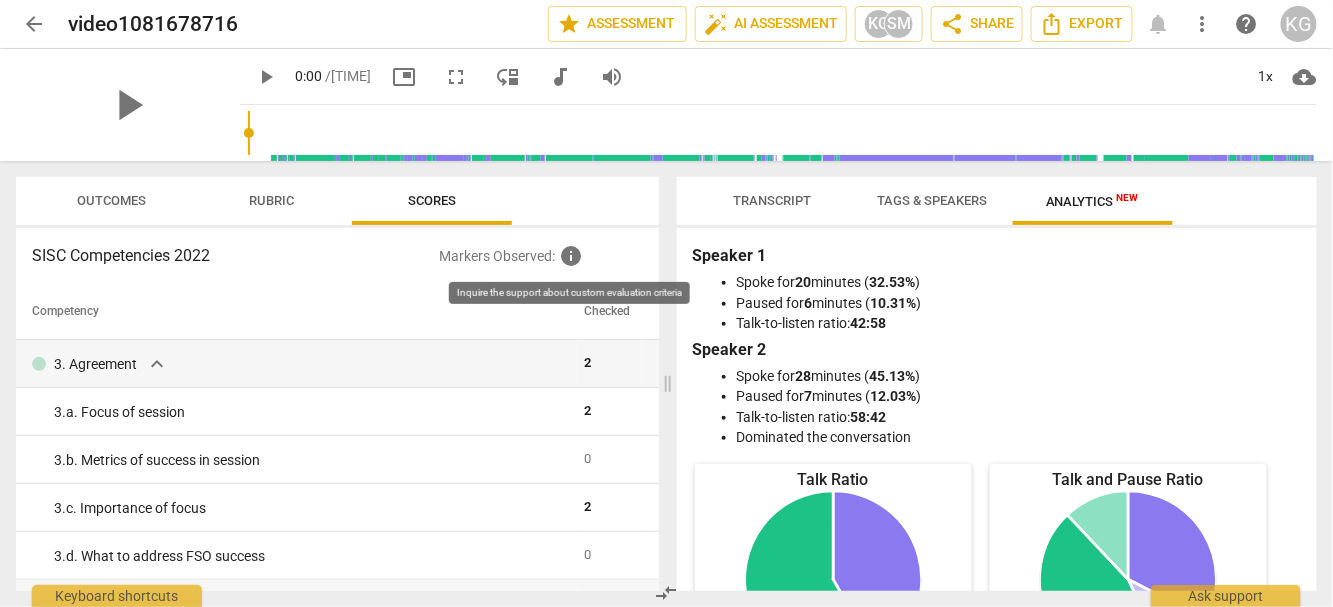 click on "info" at bounding box center [571, 256] 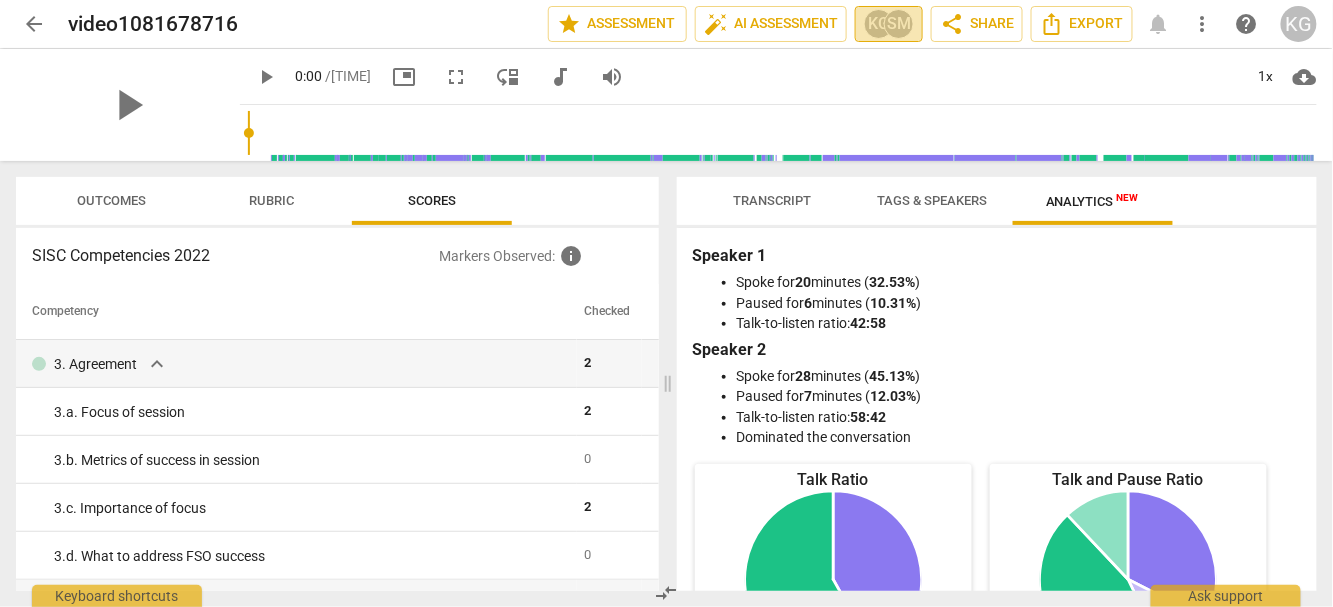 click on "SM" at bounding box center [899, 24] 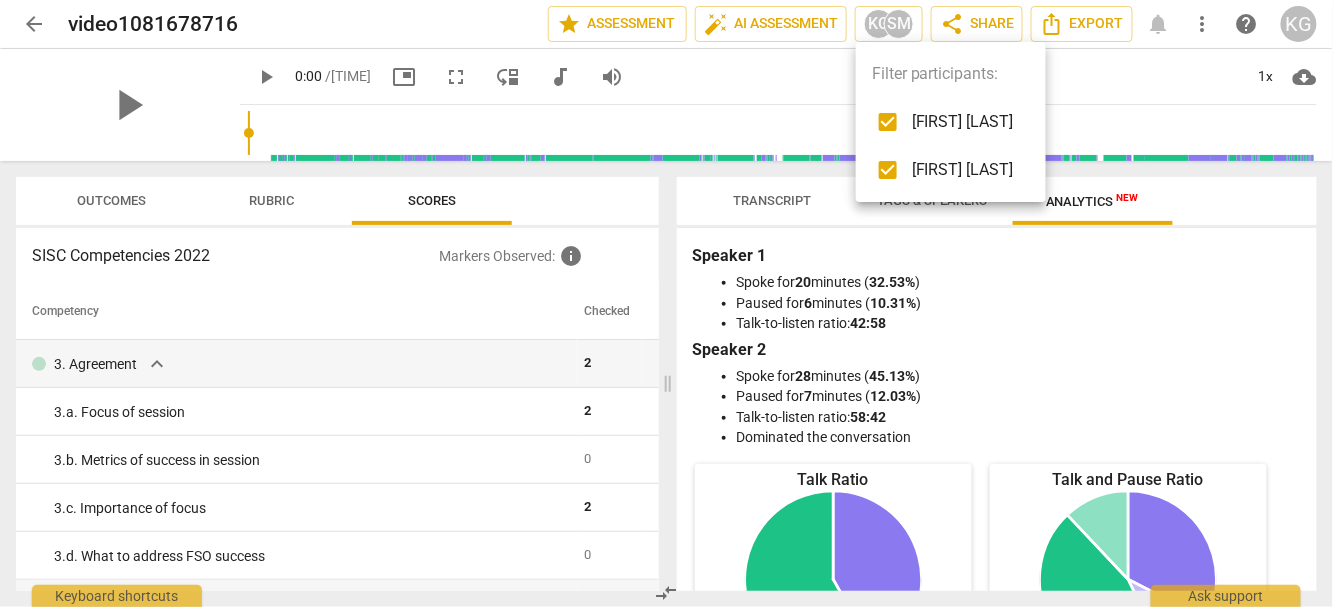 click at bounding box center (888, 122) 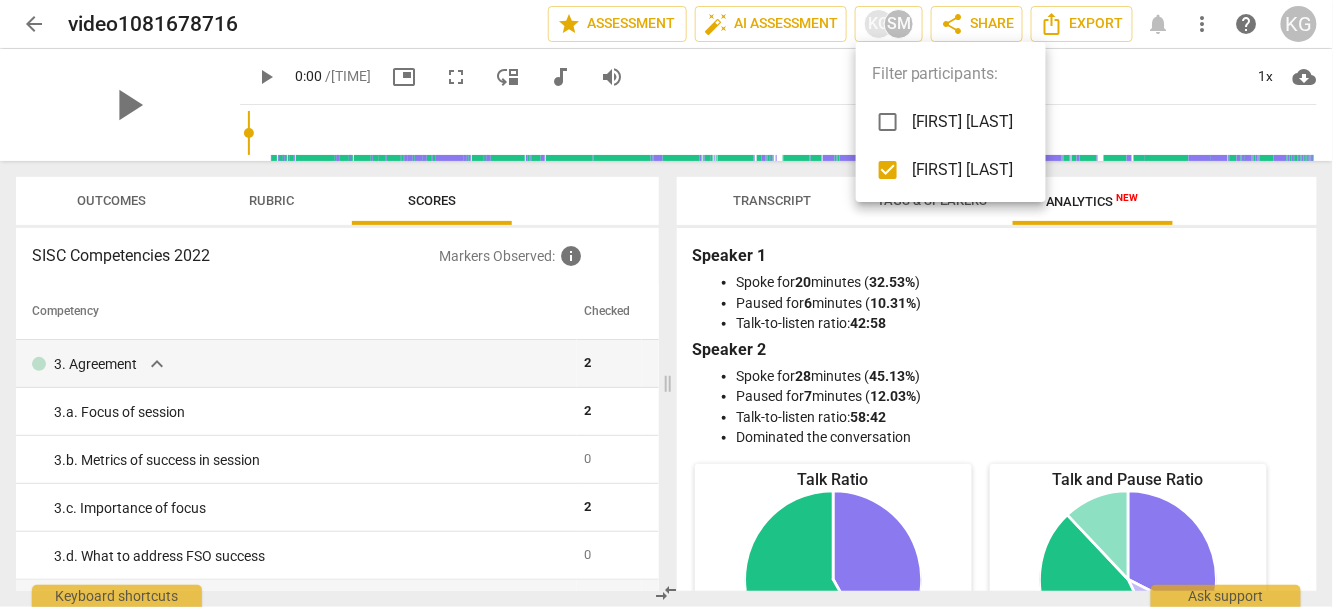 click at bounding box center (666, 303) 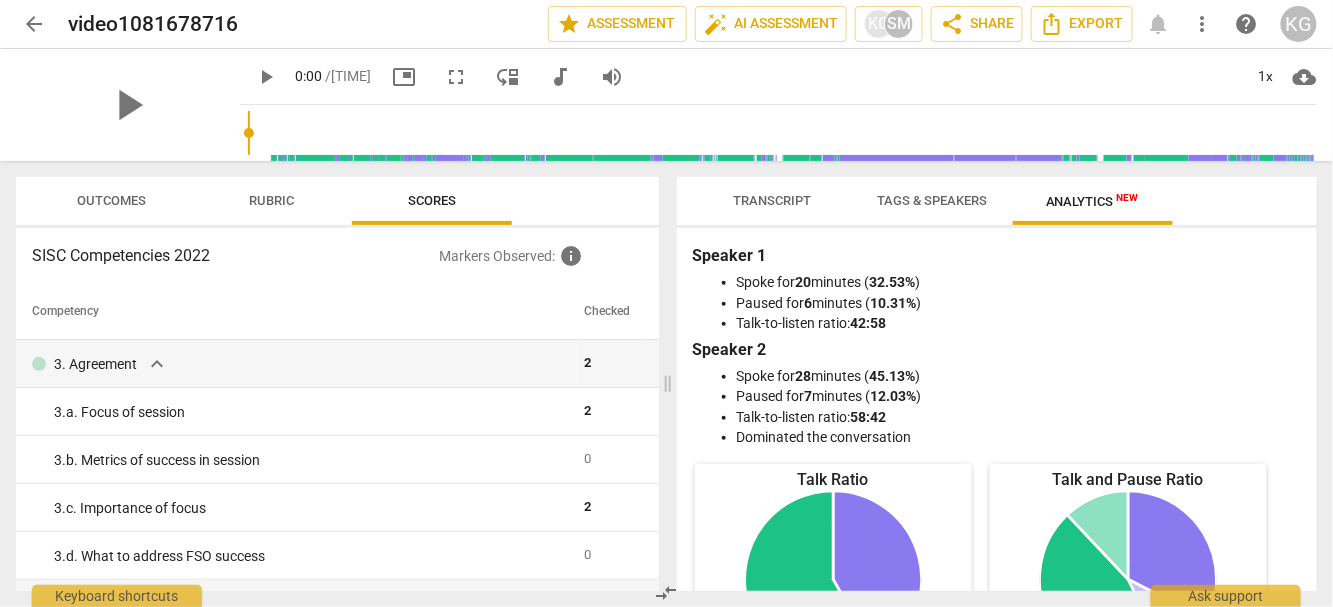 click on "Rubric" at bounding box center (272, 201) 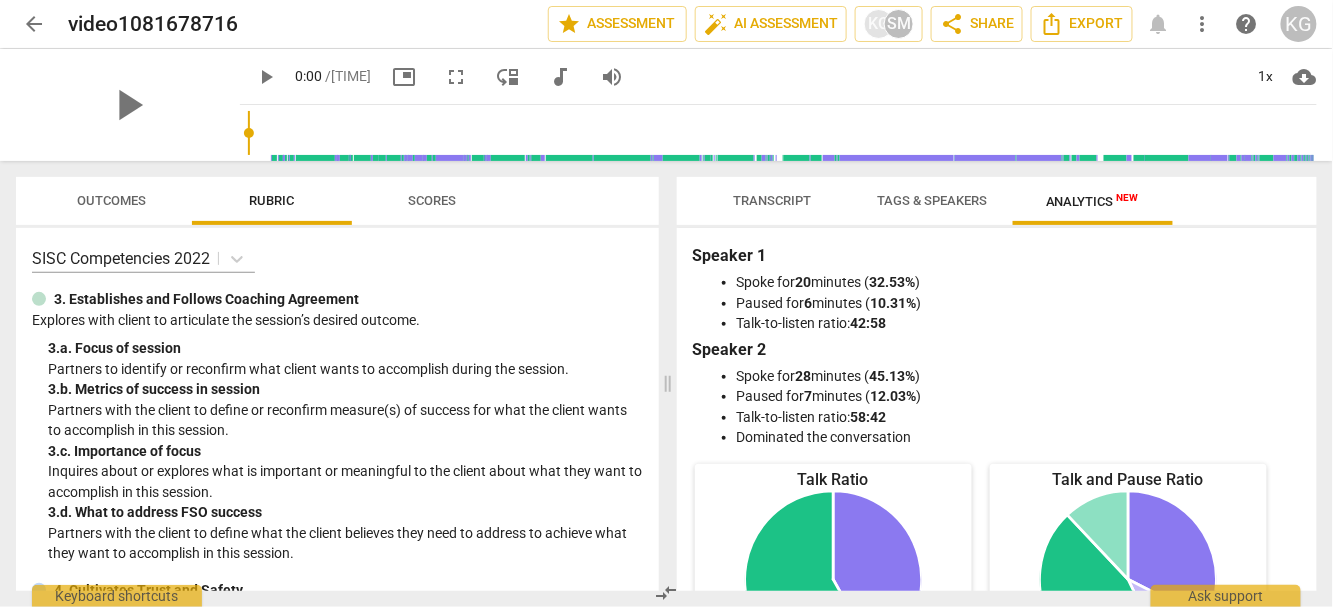 click on "Outcomes" at bounding box center [112, 200] 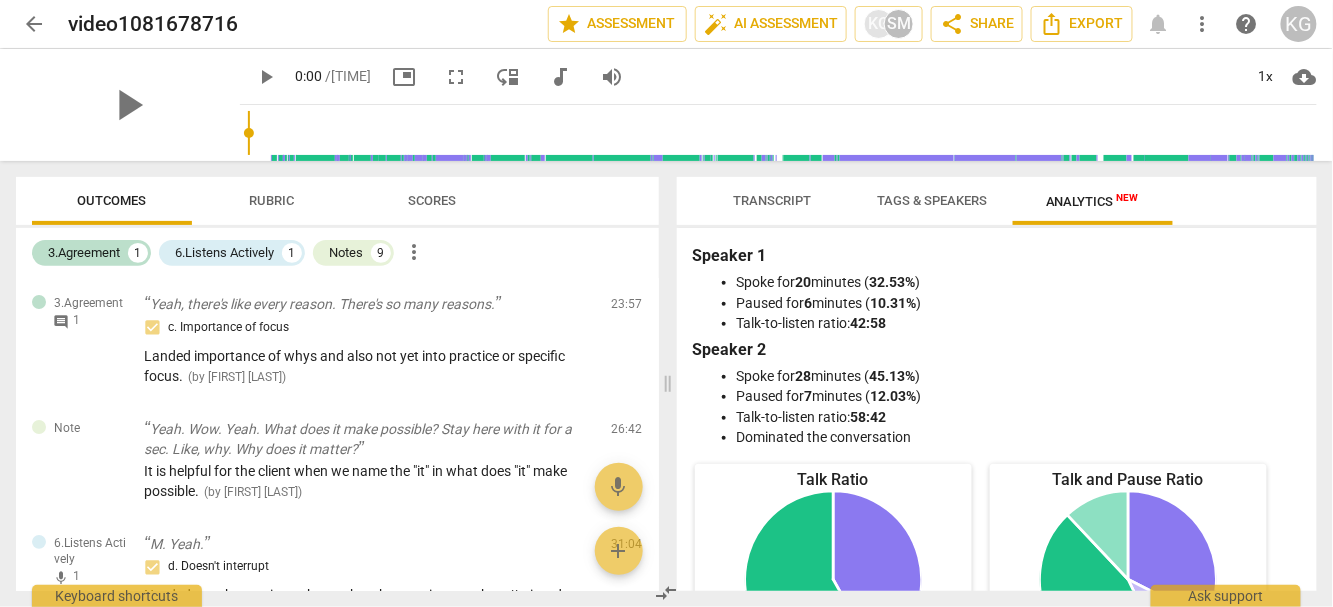 click on "more_vert" at bounding box center [1203, 24] 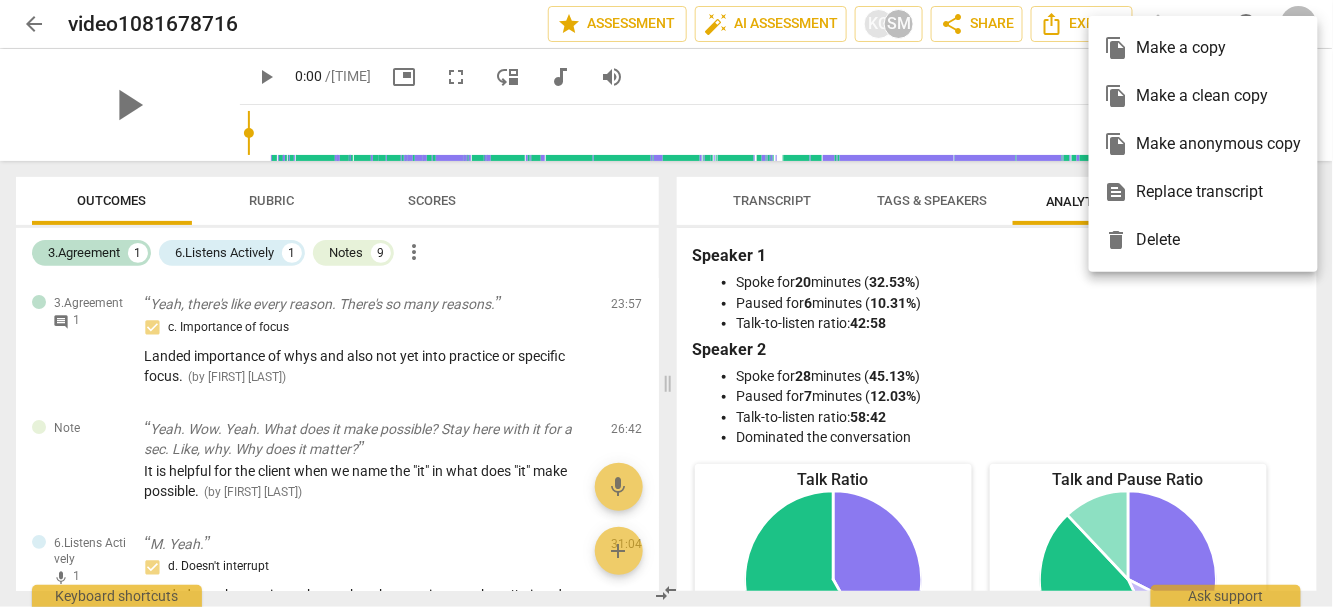 click at bounding box center [666, 303] 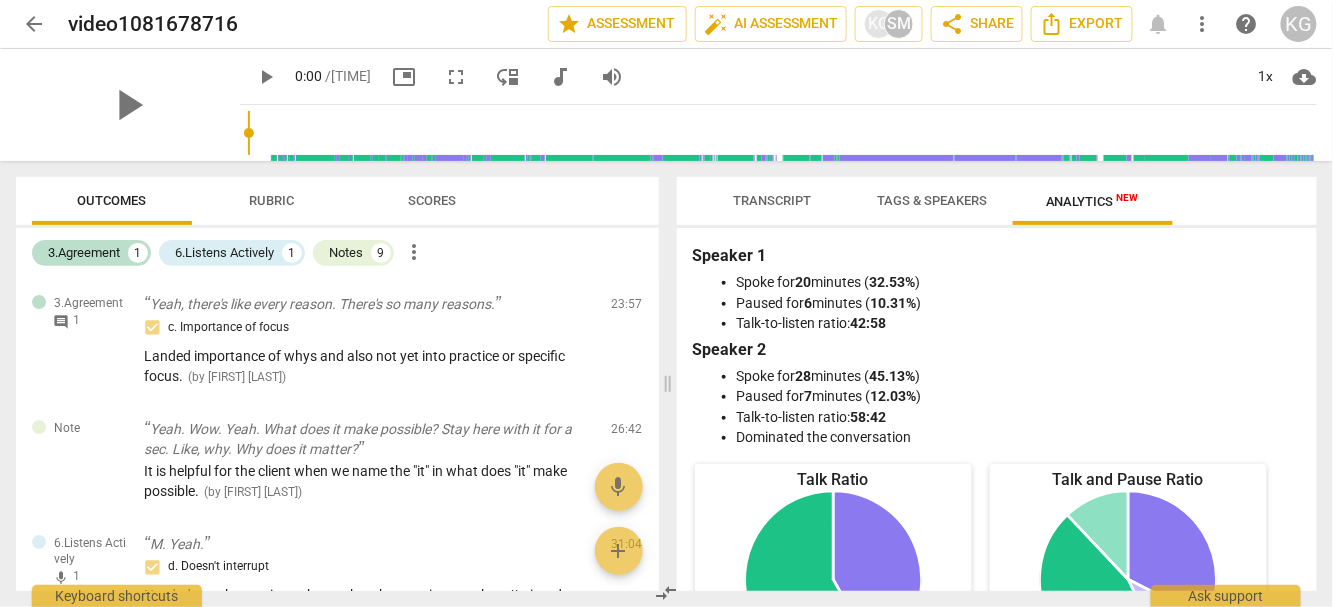 drag, startPoint x: 659, startPoint y: 300, endPoint x: 660, endPoint y: 375, distance: 75.00667 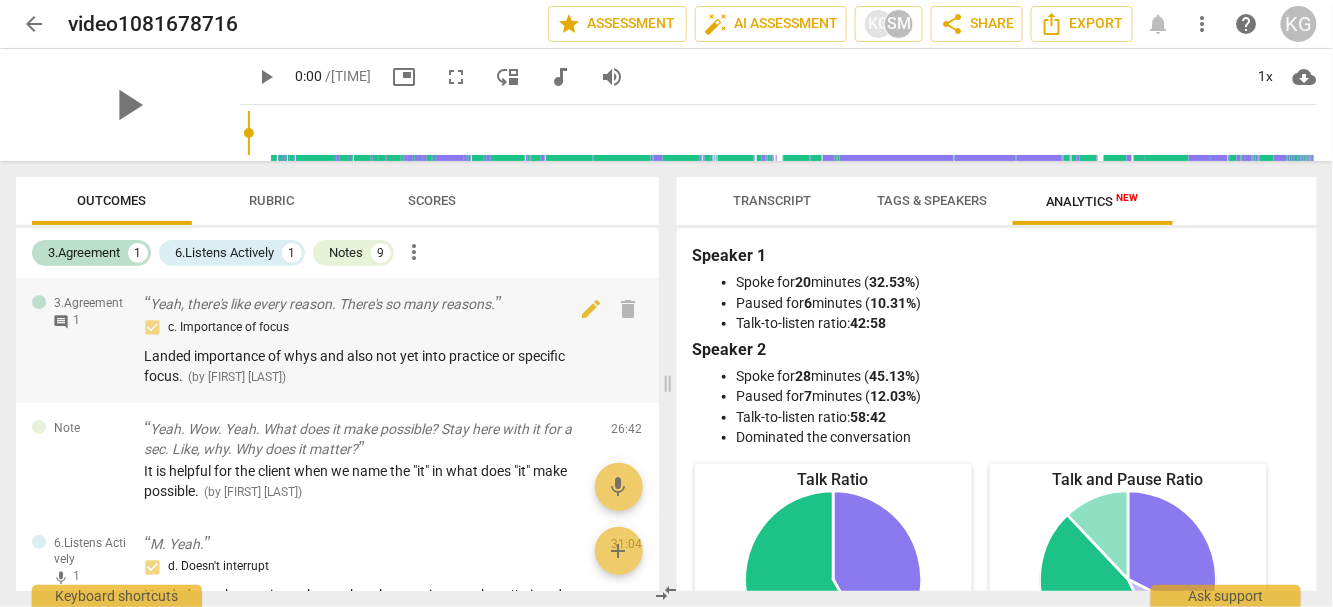 drag, startPoint x: 649, startPoint y: 304, endPoint x: 646, endPoint y: 367, distance: 63.07139 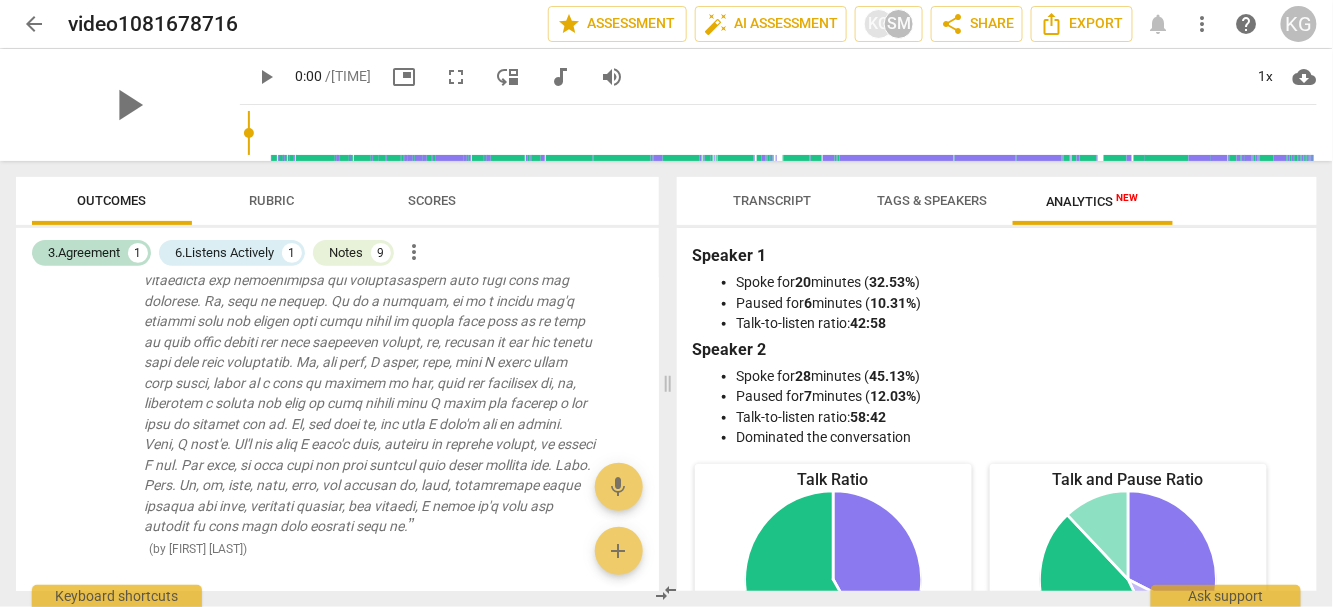 scroll, scrollTop: 1965, scrollLeft: 0, axis: vertical 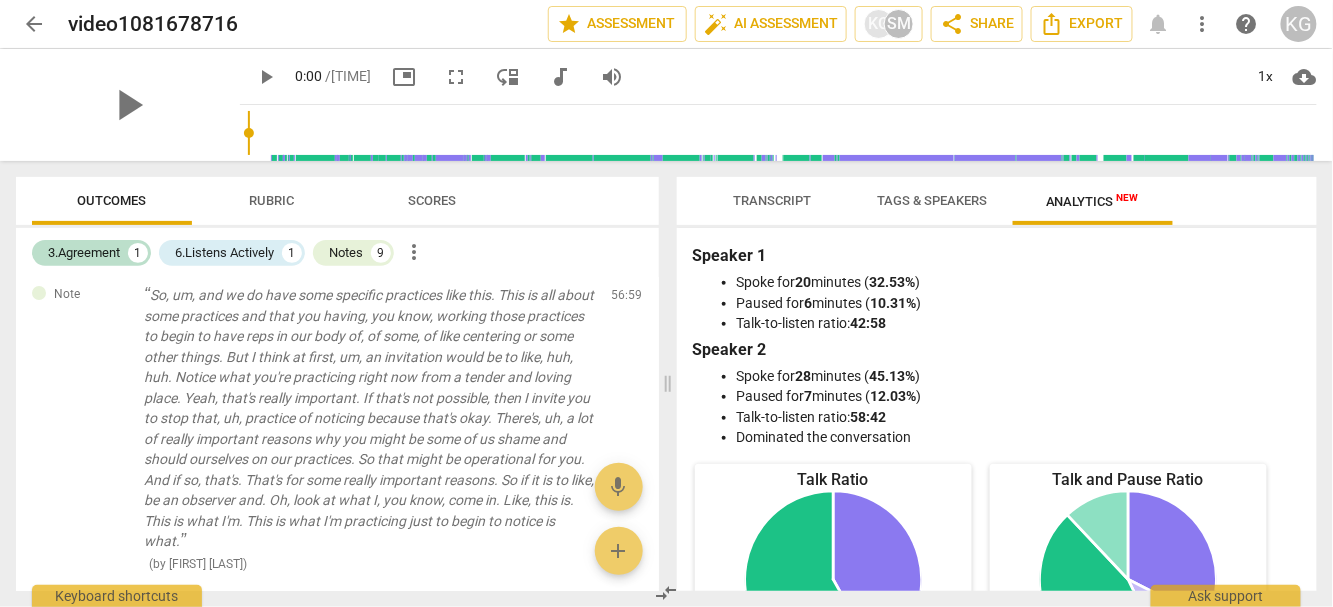 click on "Tags & Speakers" at bounding box center (933, 200) 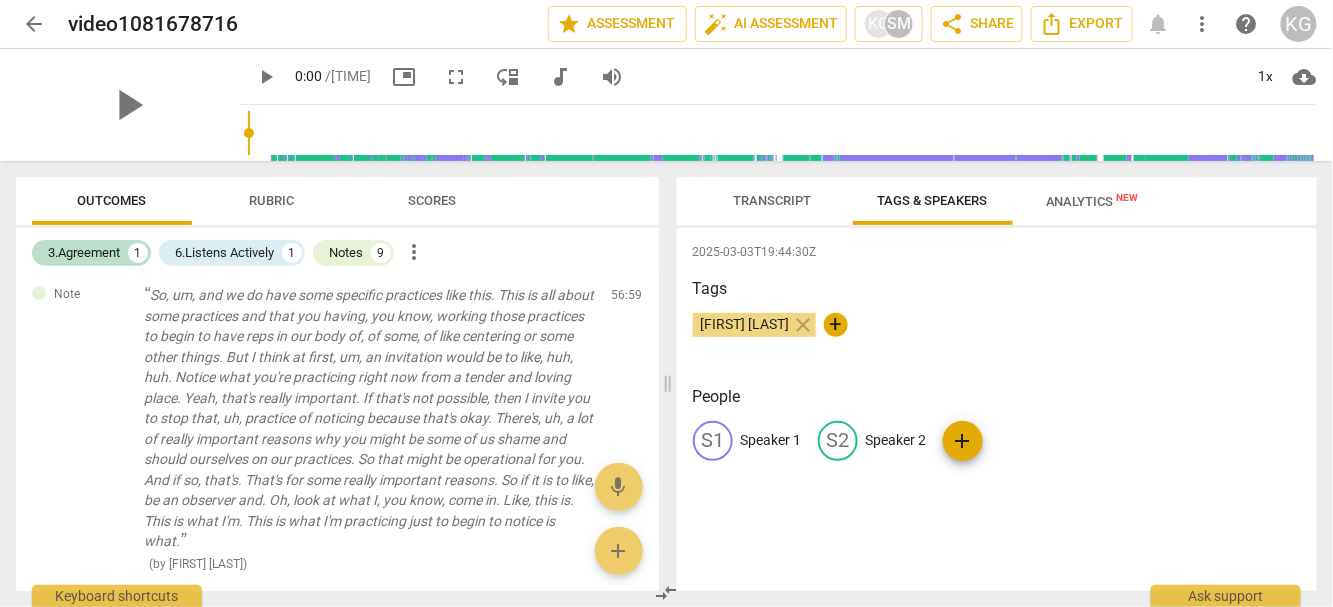 click on "Transcript" at bounding box center (773, 201) 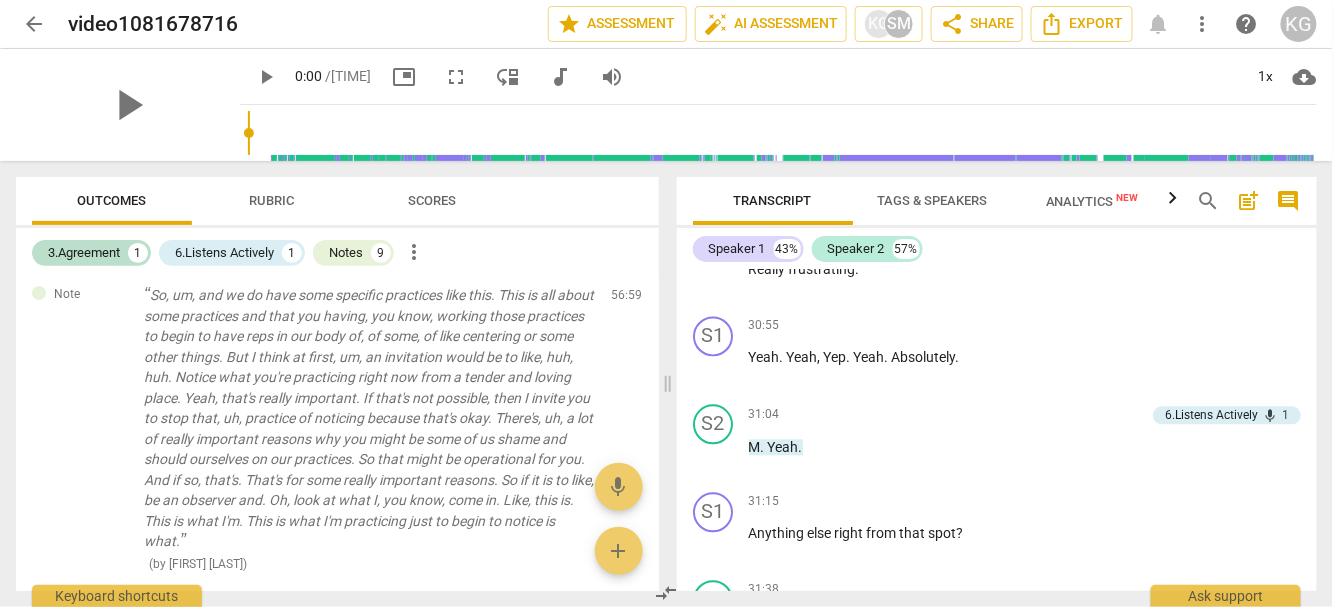 scroll, scrollTop: 11643, scrollLeft: 0, axis: vertical 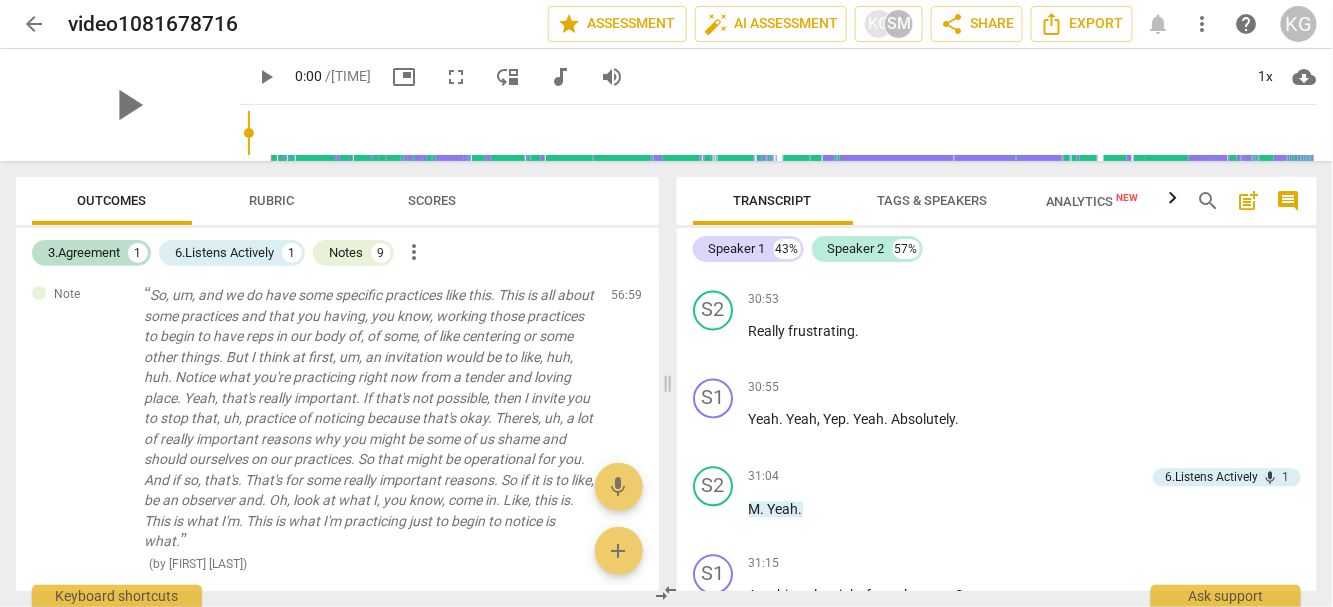 drag, startPoint x: 1310, startPoint y: 443, endPoint x: 1311, endPoint y: 374, distance: 69.00725 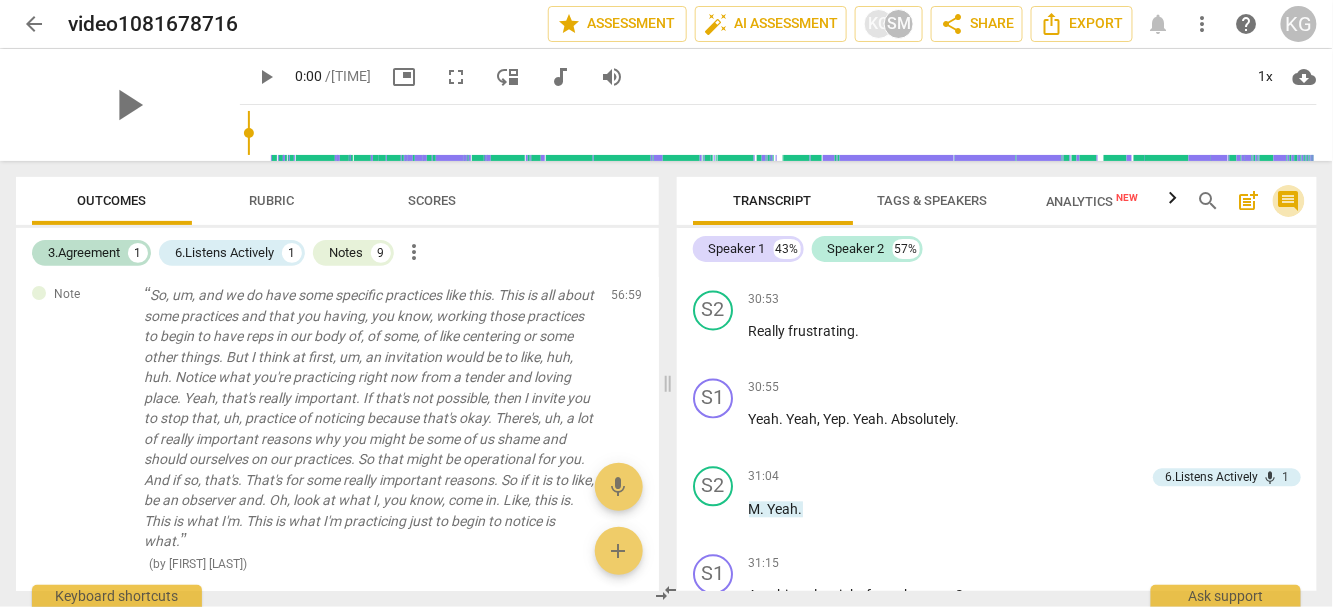 click on "comment" at bounding box center [1289, 201] 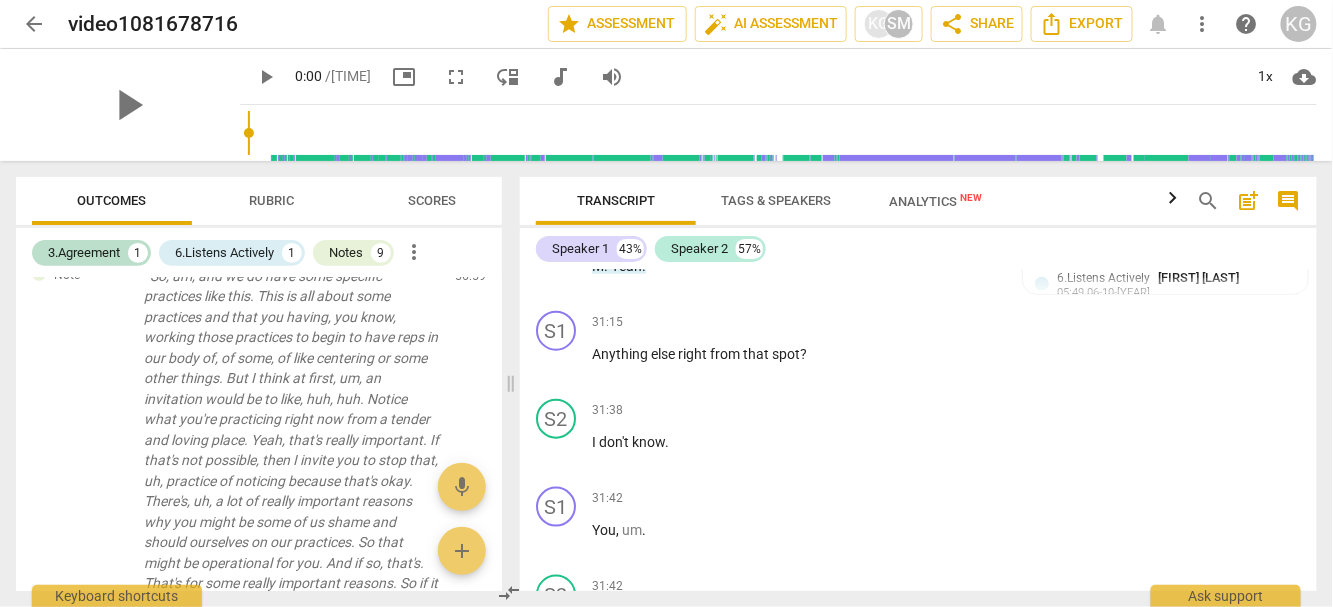 scroll, scrollTop: 14029, scrollLeft: 0, axis: vertical 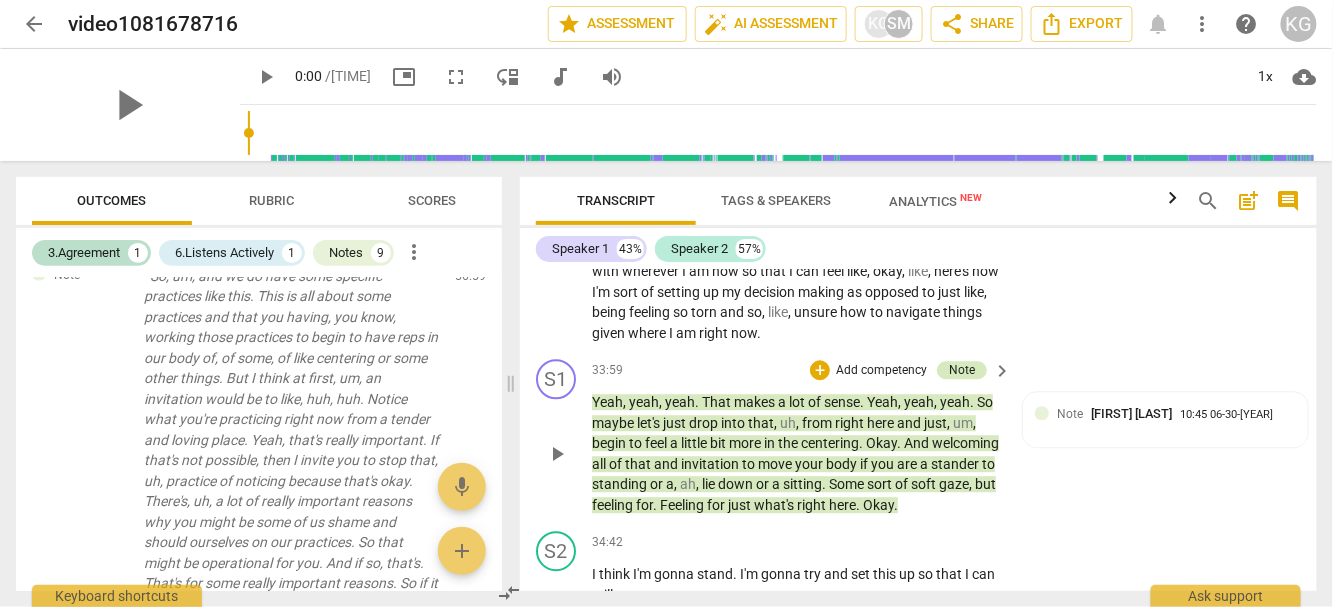 click on "Note" at bounding box center (962, 370) 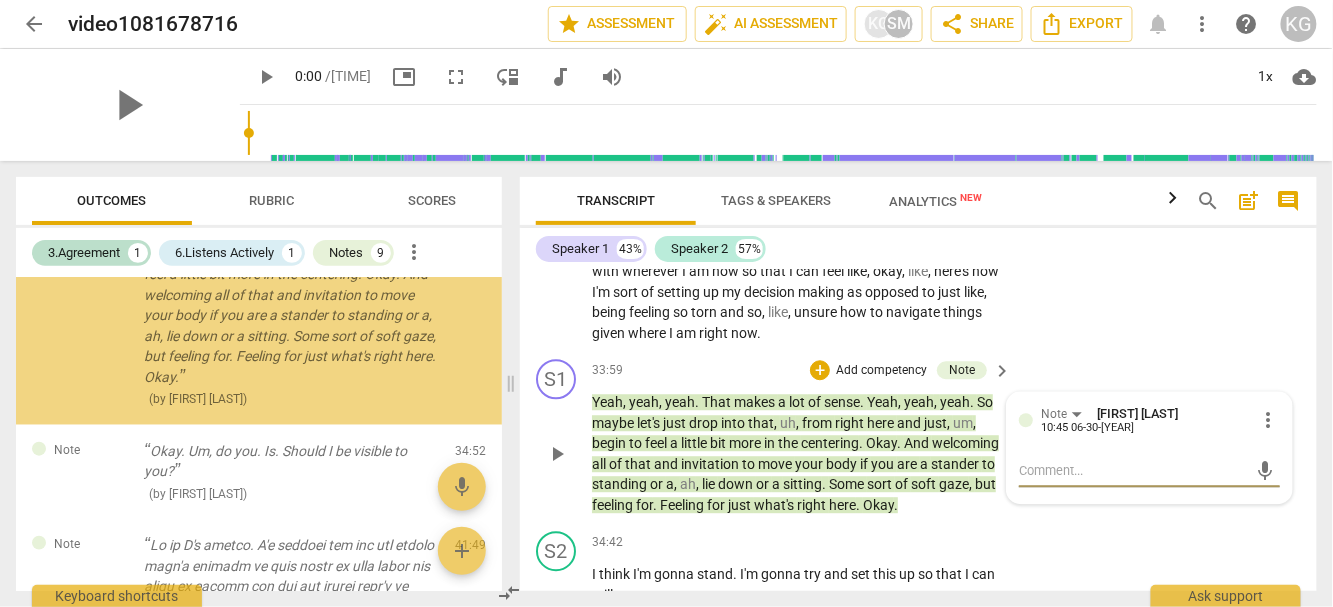 scroll, scrollTop: 387, scrollLeft: 0, axis: vertical 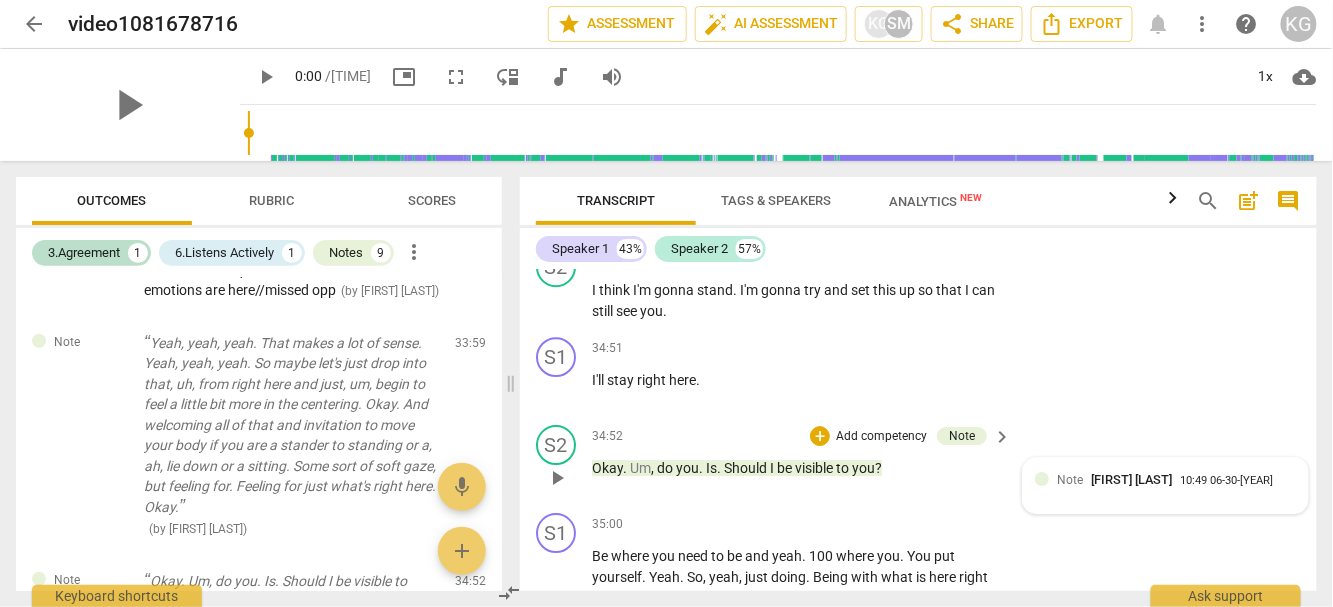 click on "[FIRST] [LAST]" at bounding box center [1131, 479] 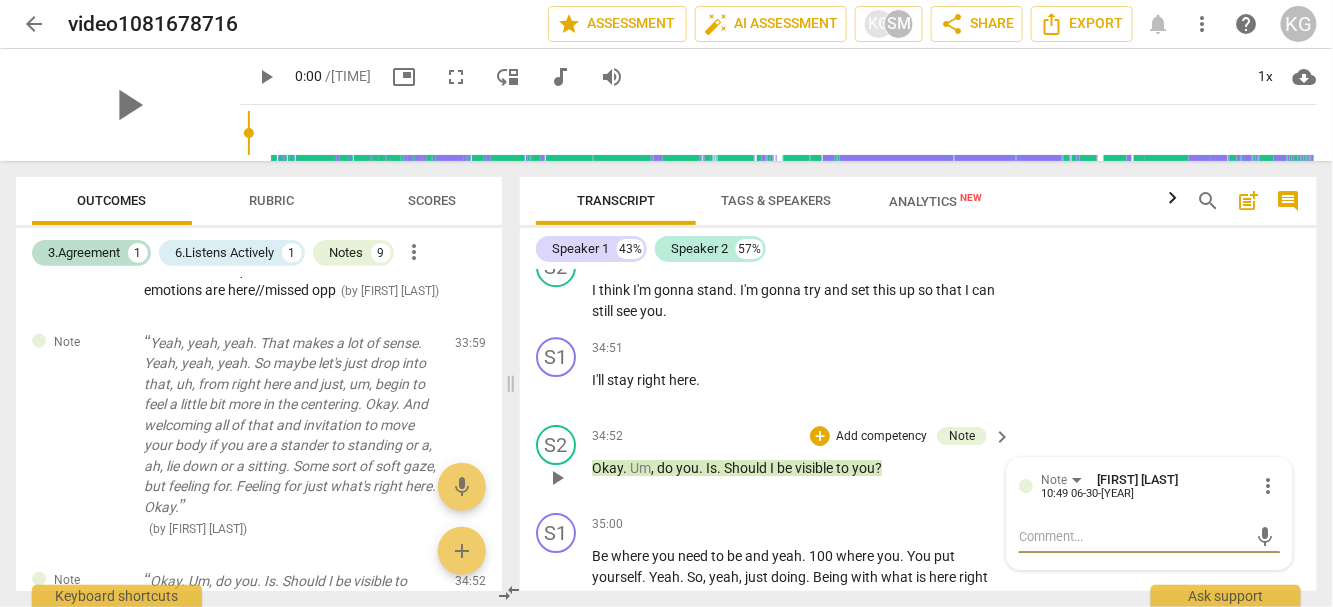 scroll, scrollTop: 14323, scrollLeft: 0, axis: vertical 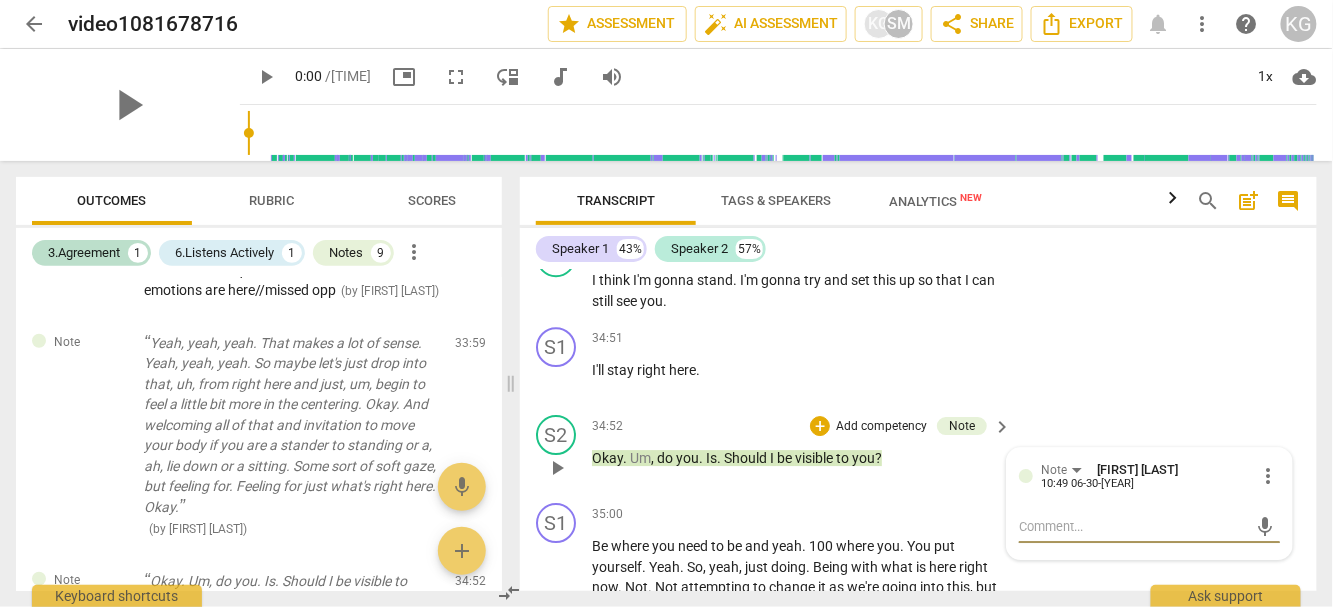click on "keyboard_arrow_right" at bounding box center (1002, 427) 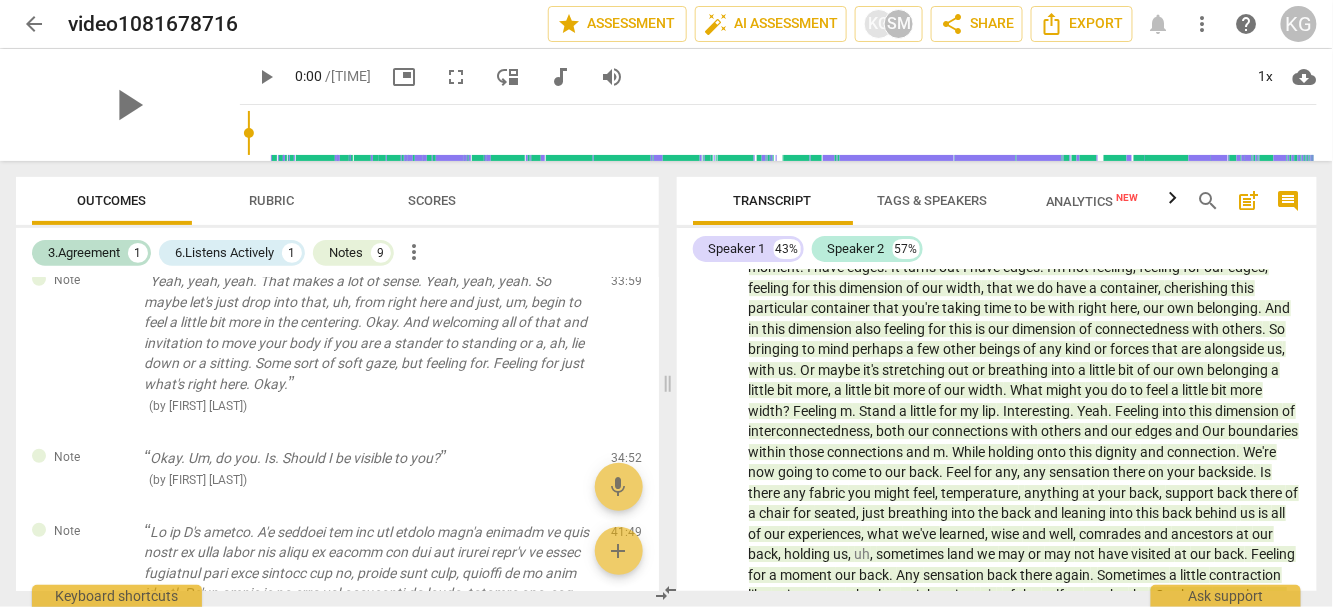 scroll, scrollTop: 12864, scrollLeft: 0, axis: vertical 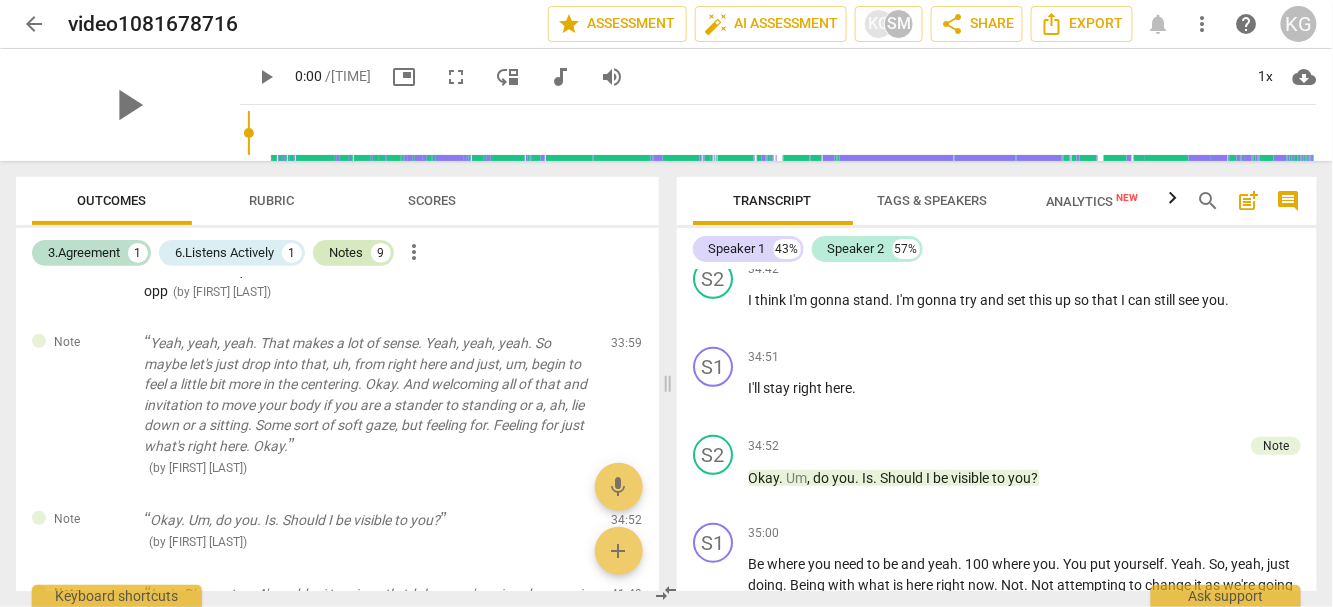 click on "Notes" at bounding box center (346, 253) 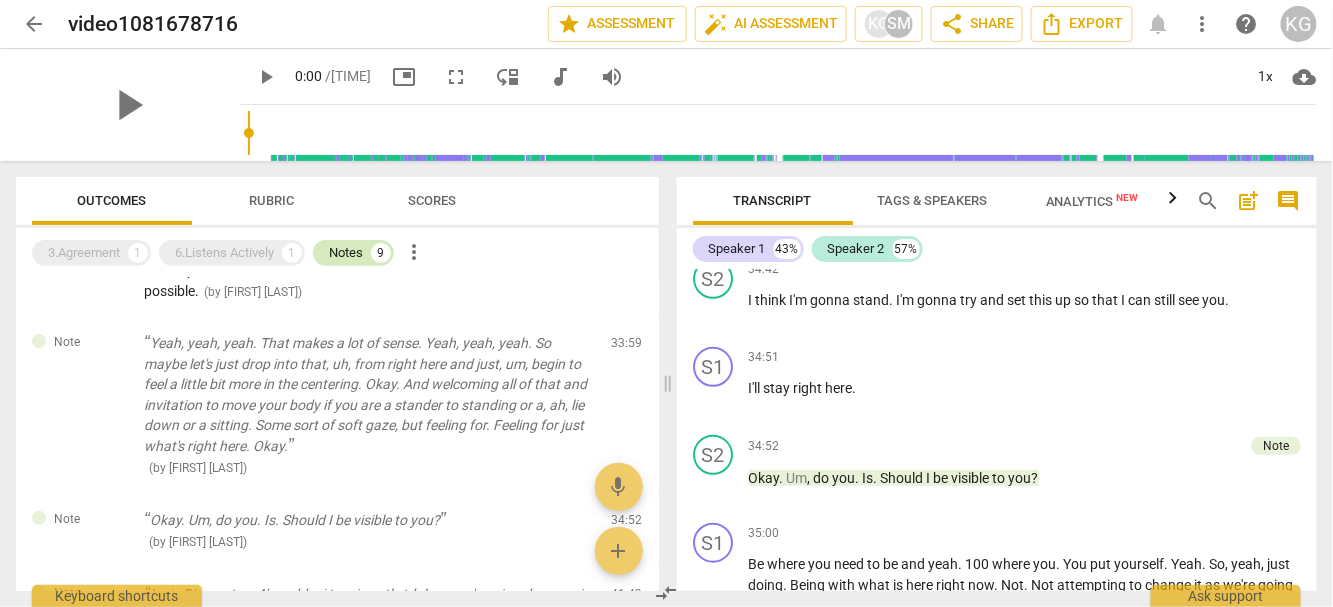 click on "Notes" at bounding box center [346, 253] 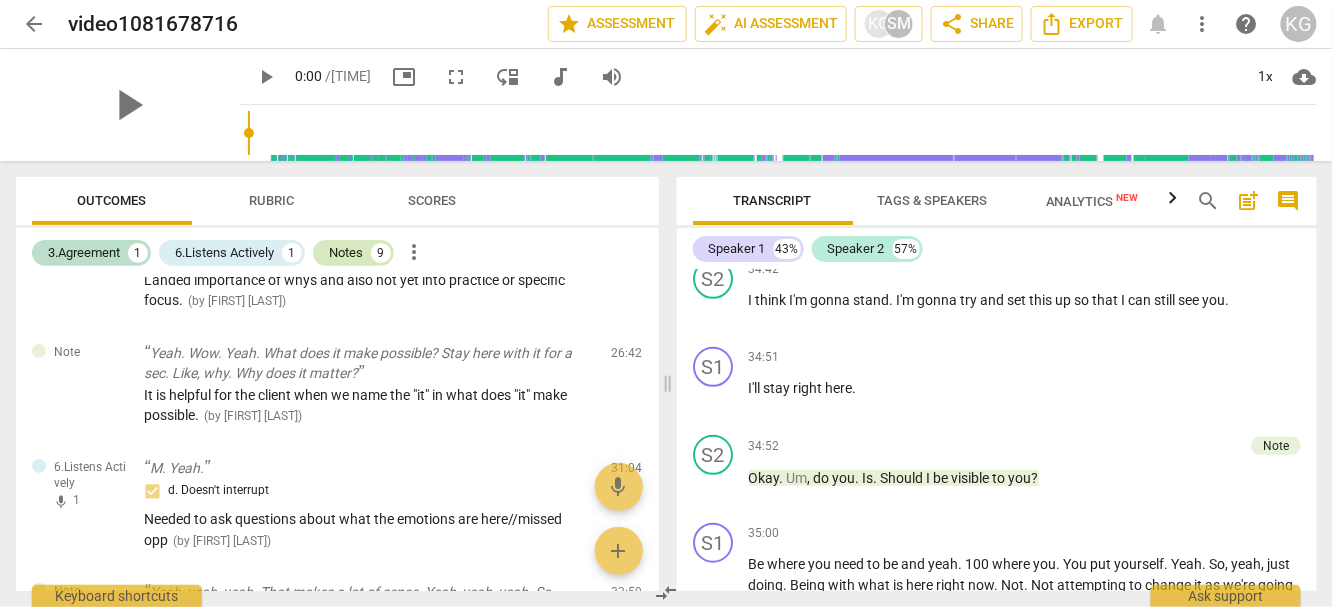 scroll, scrollTop: 325, scrollLeft: 0, axis: vertical 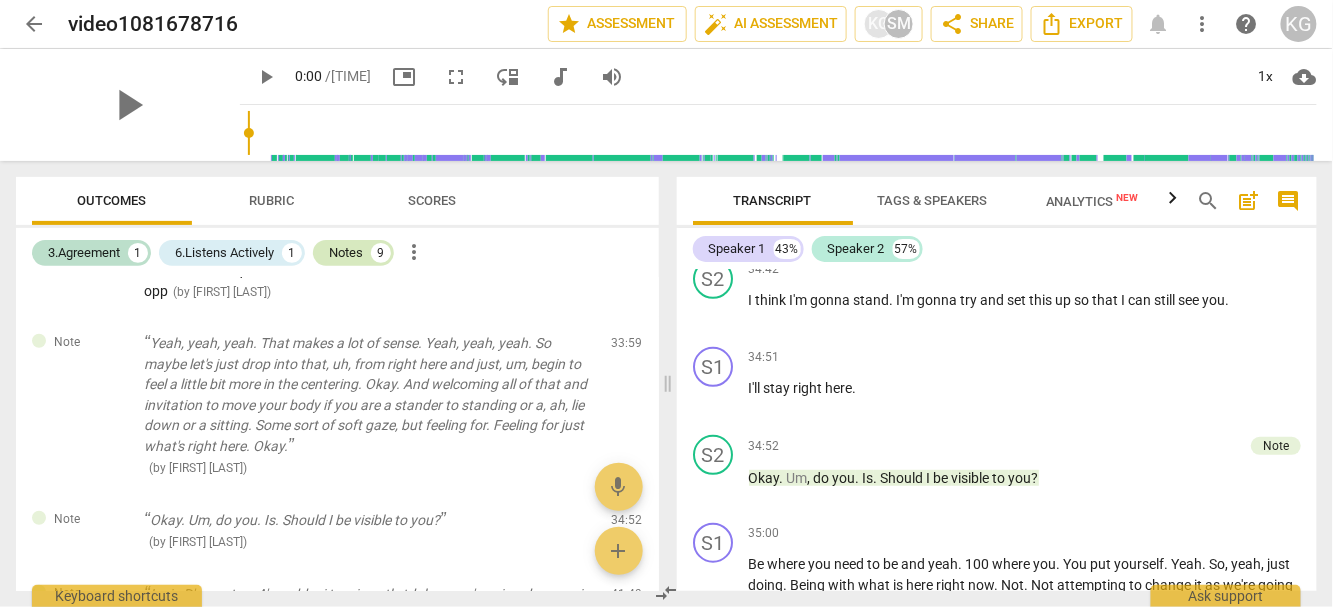click on "Notes" at bounding box center [346, 253] 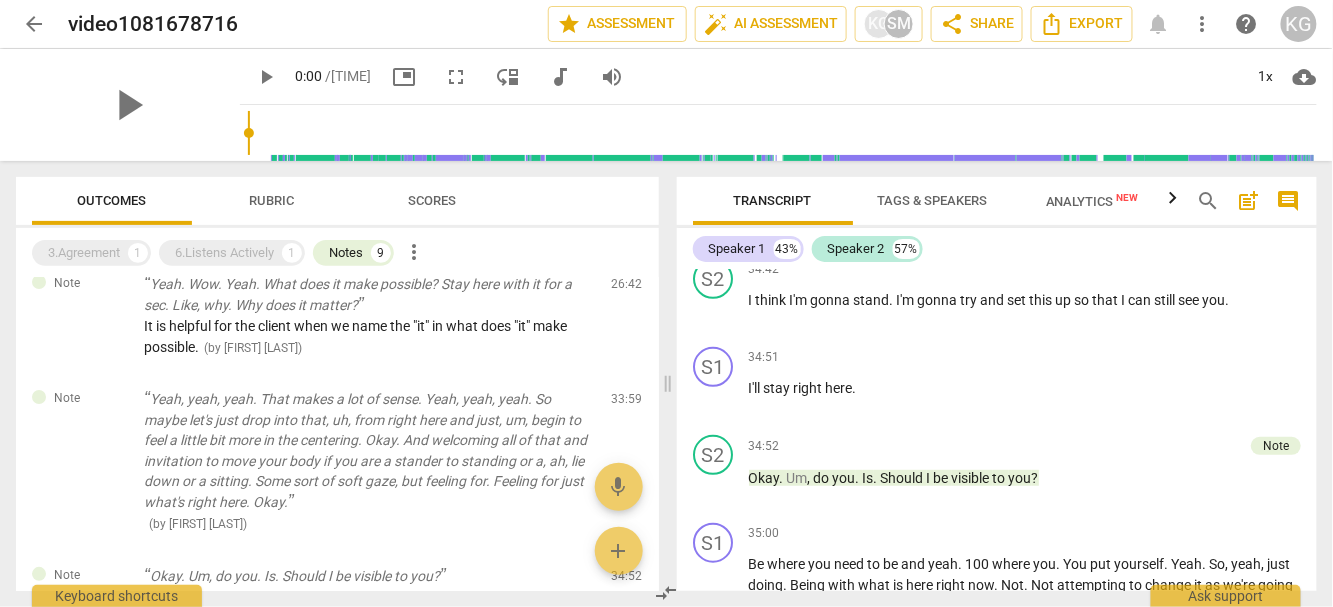 scroll, scrollTop: 0, scrollLeft: 0, axis: both 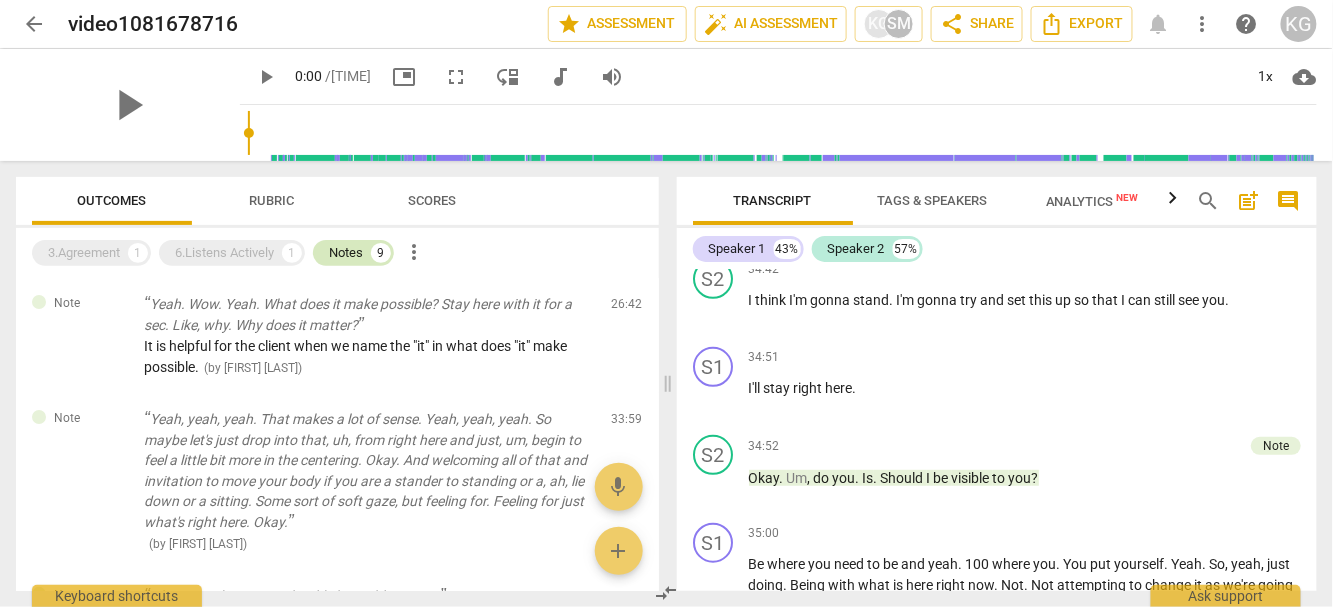click on "Notes 9" at bounding box center [353, 253] 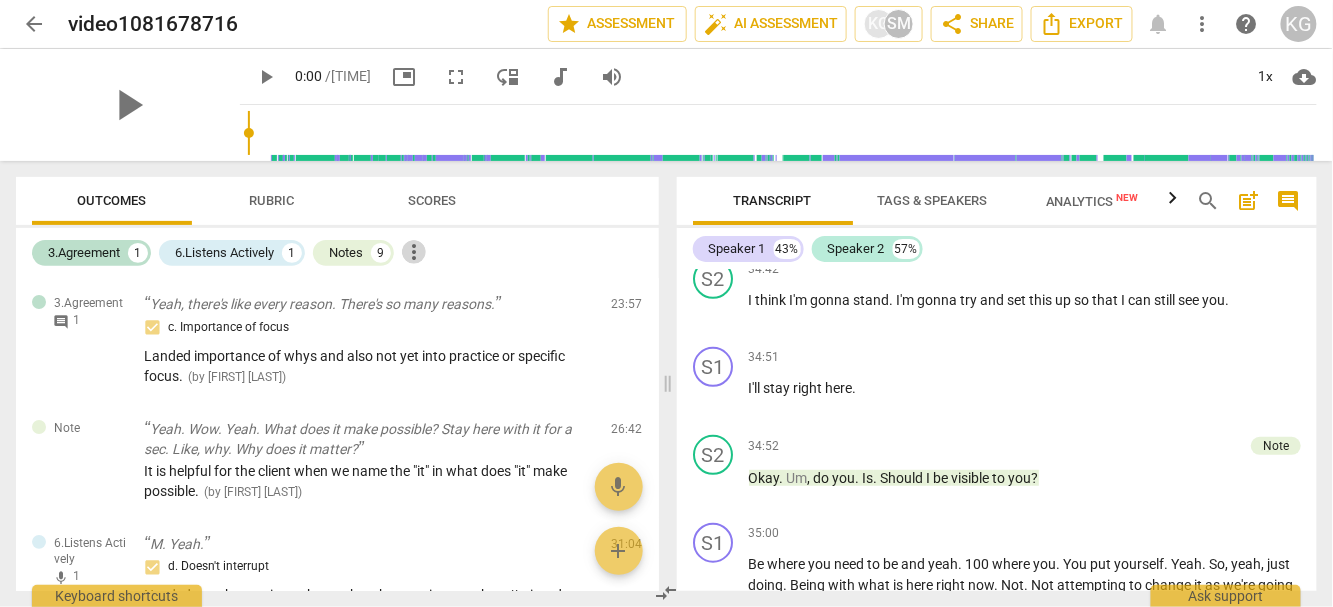 click on "more_vert" at bounding box center [414, 252] 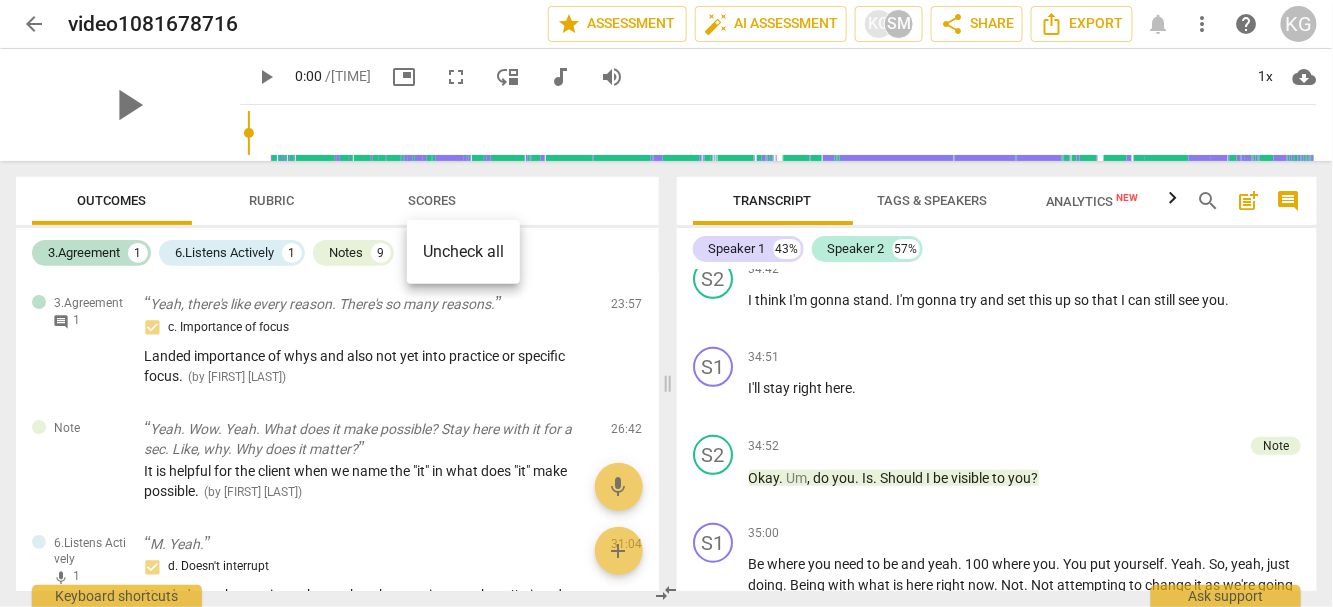 click at bounding box center [666, 303] 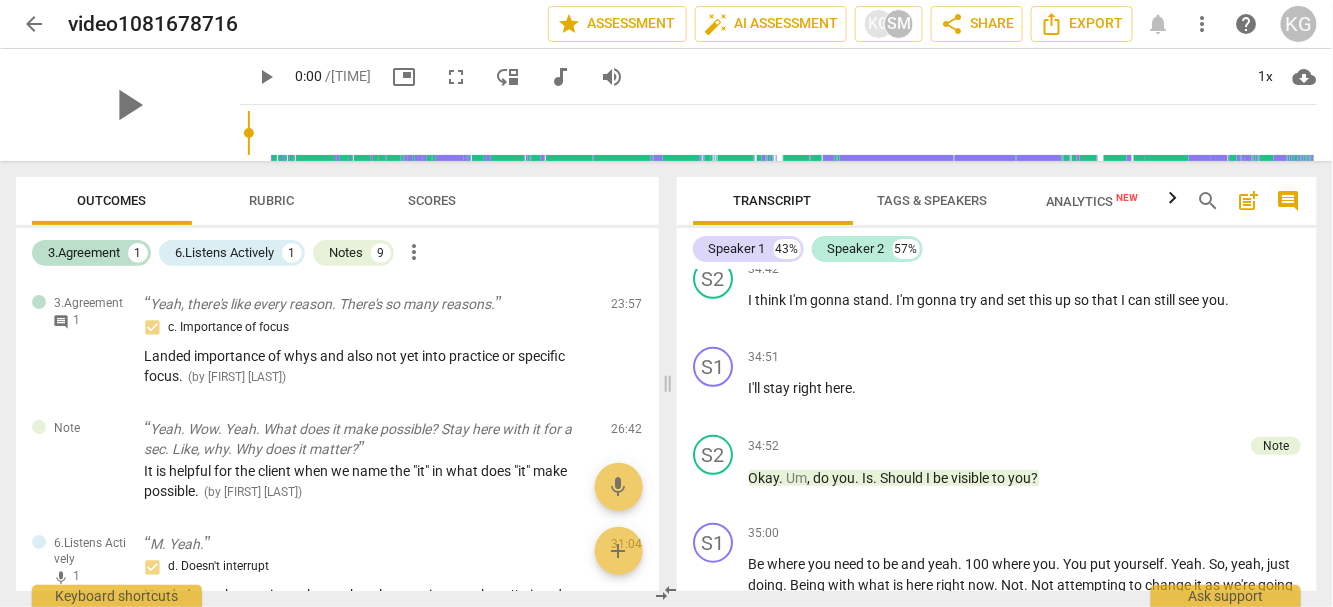 click on "Notes" at bounding box center [346, 253] 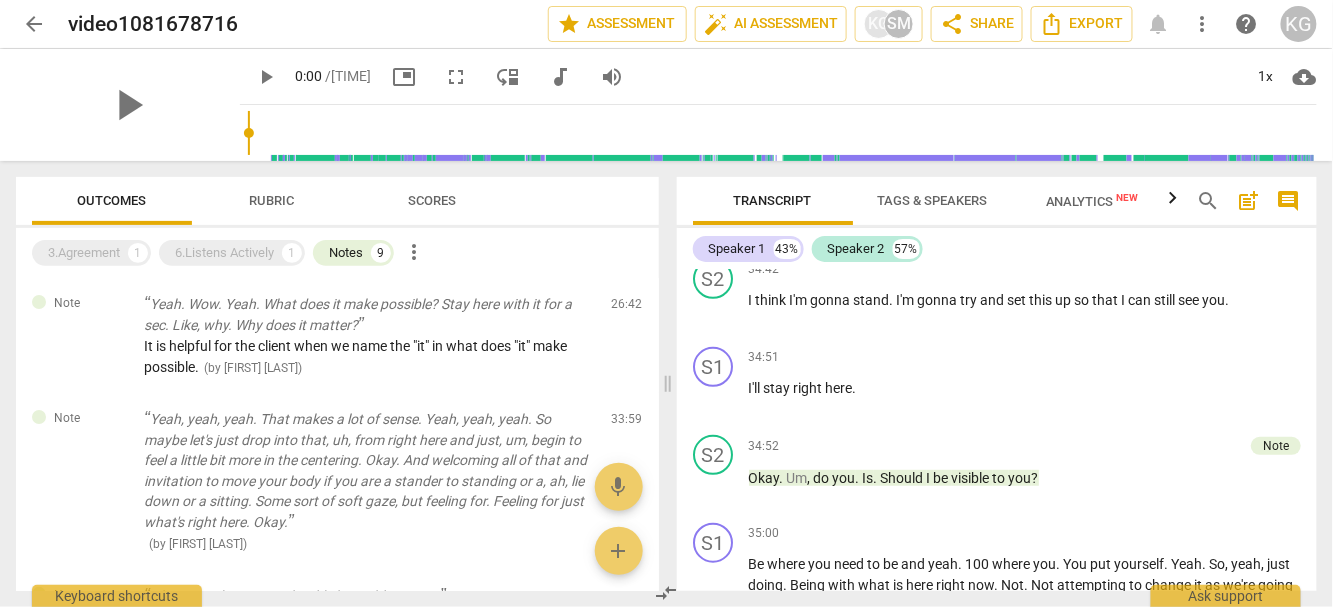 click on "Notes" at bounding box center (346, 253) 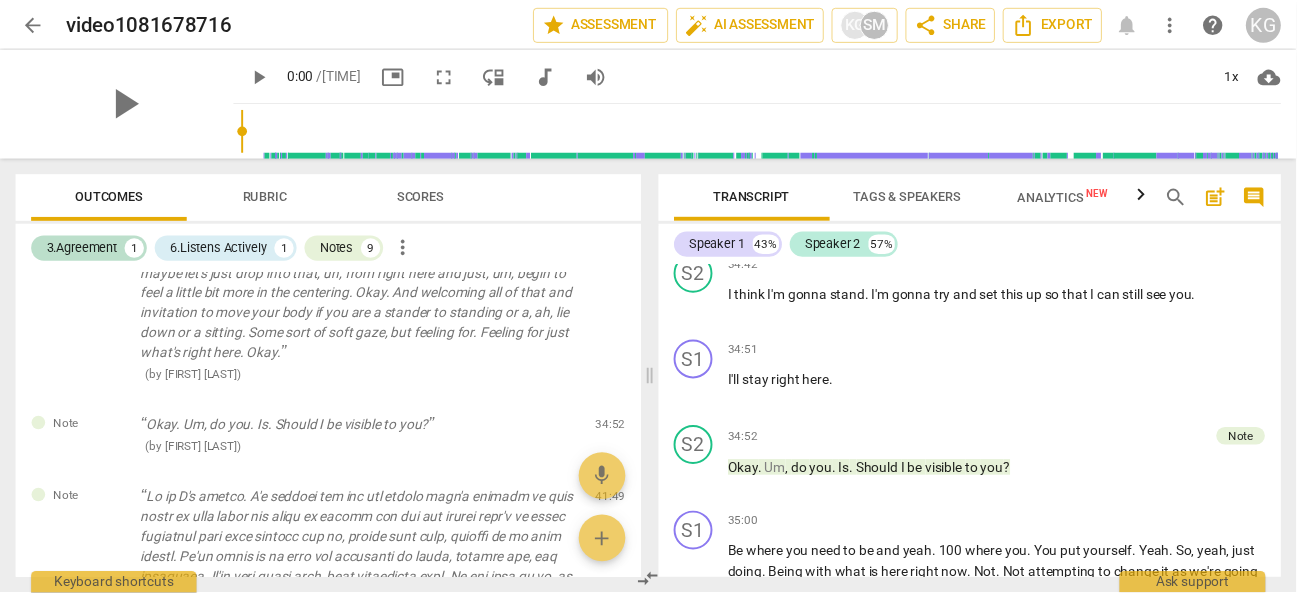 scroll, scrollTop: 430, scrollLeft: 0, axis: vertical 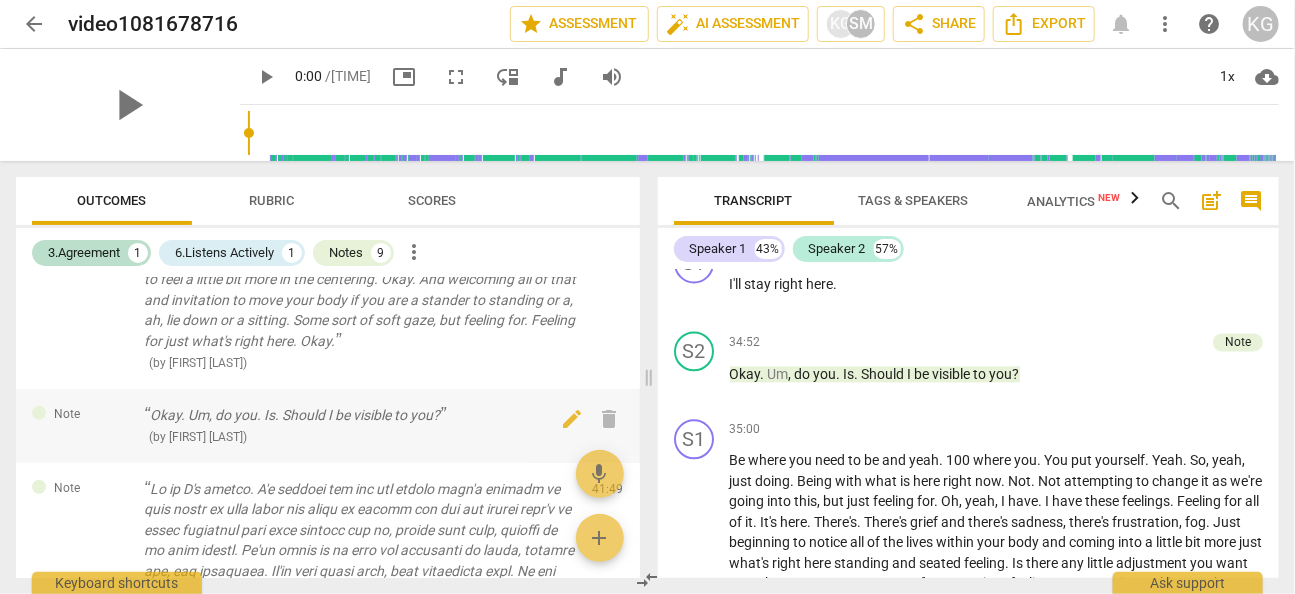click at bounding box center (39, 413) 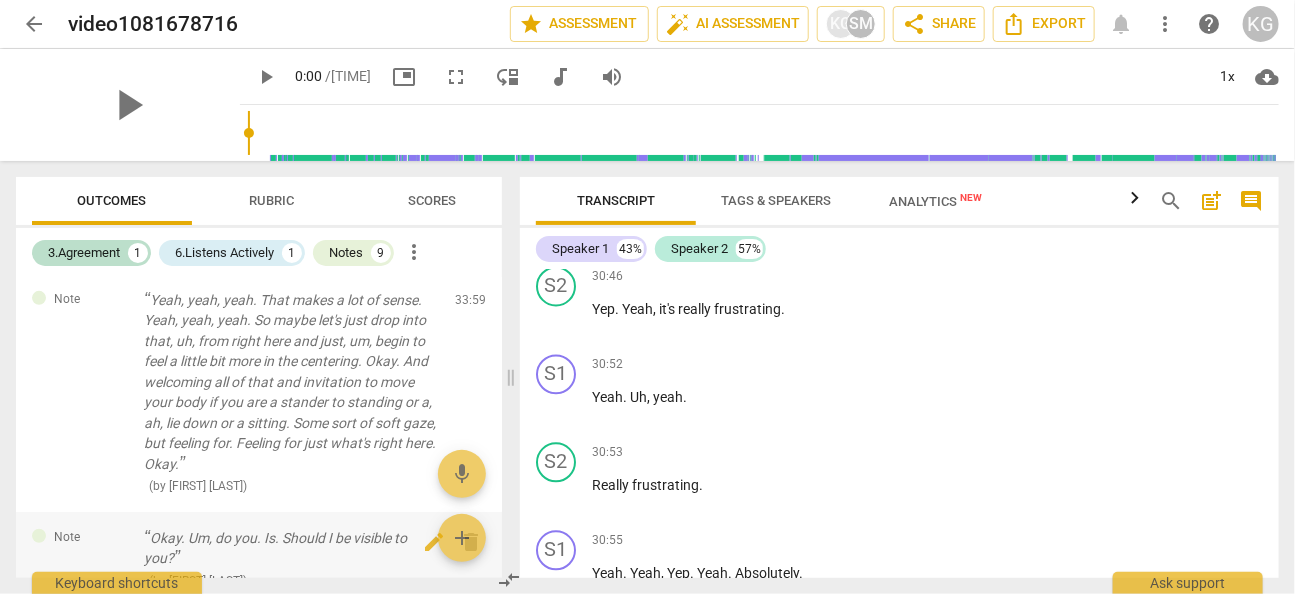 scroll, scrollTop: 14756, scrollLeft: 0, axis: vertical 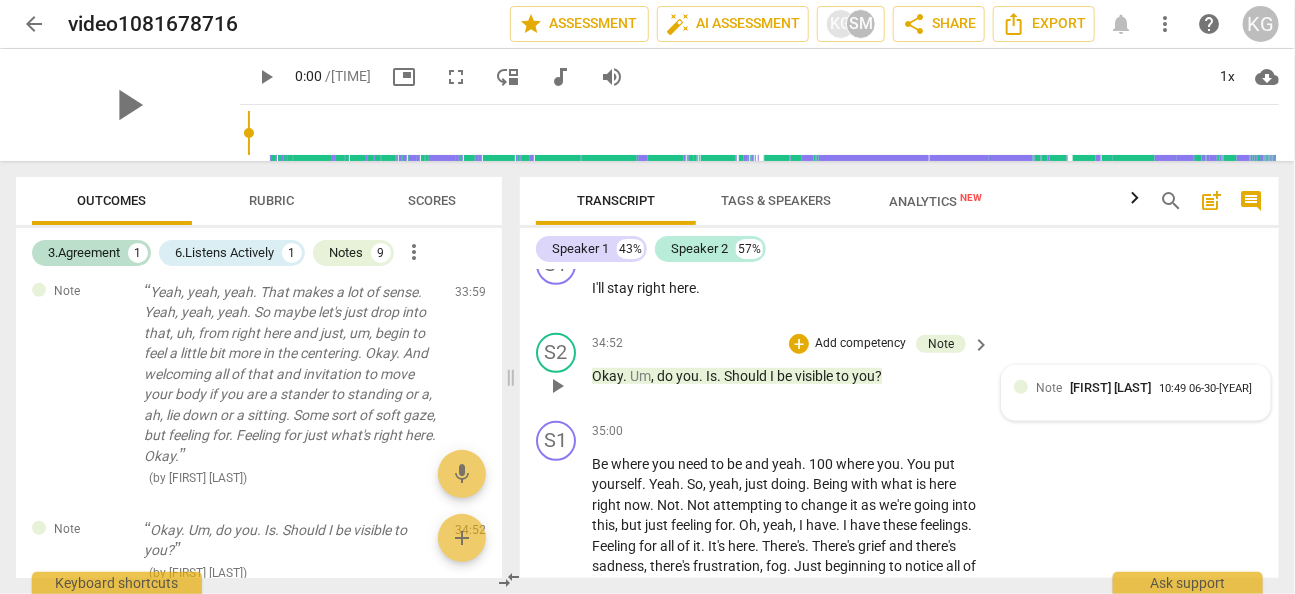 click on "[FIRST] [LAST]" at bounding box center (1110, 387) 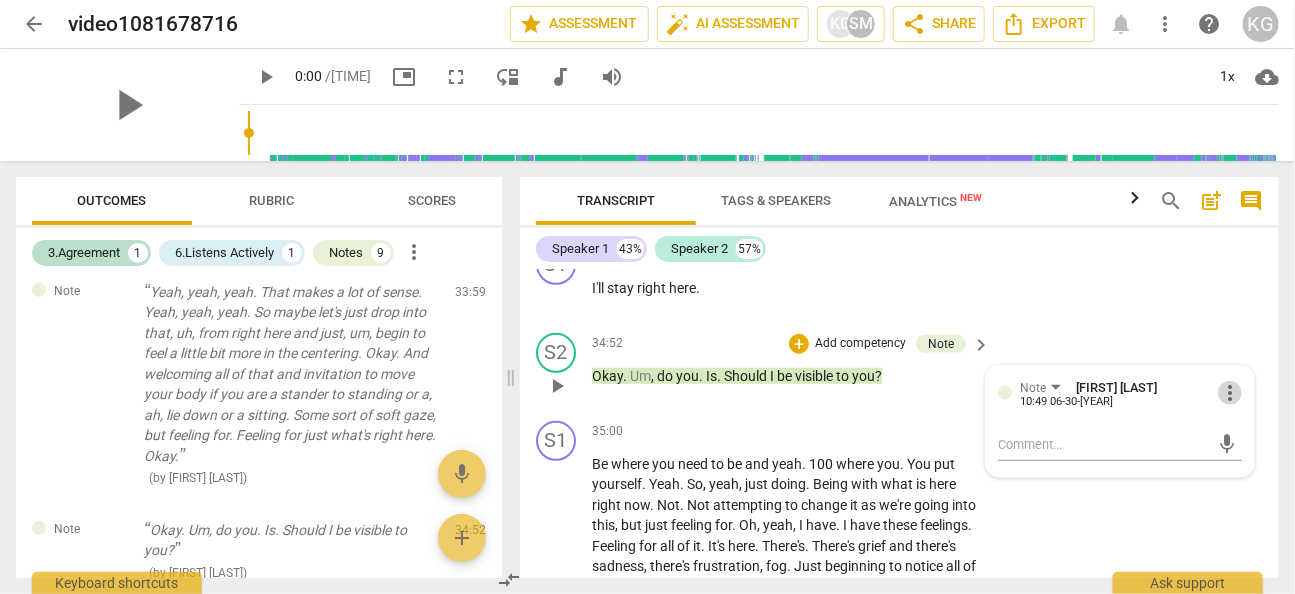 click on "more_vert" at bounding box center (1230, 393) 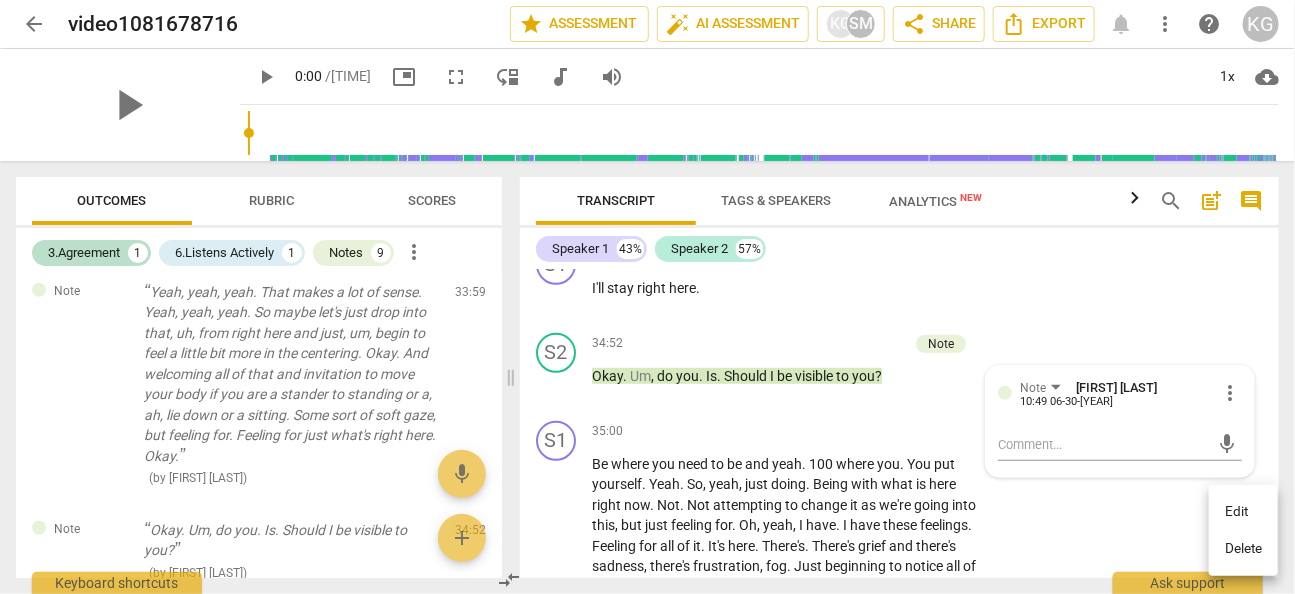 click at bounding box center (647, 297) 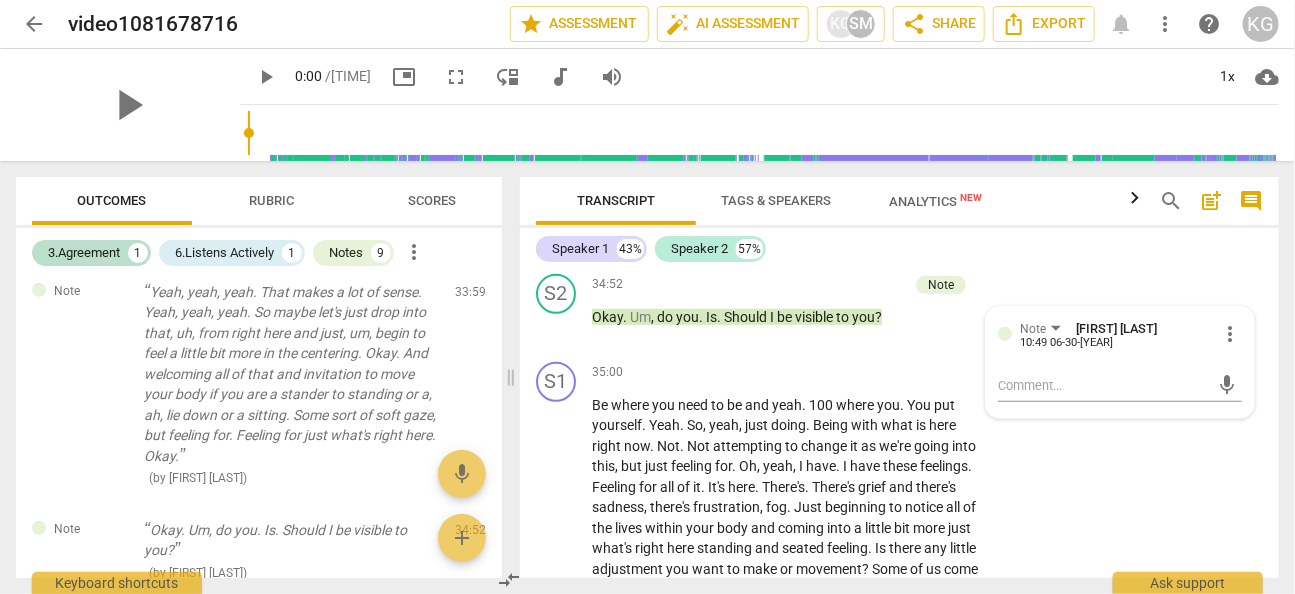 scroll, scrollTop: 15005, scrollLeft: 0, axis: vertical 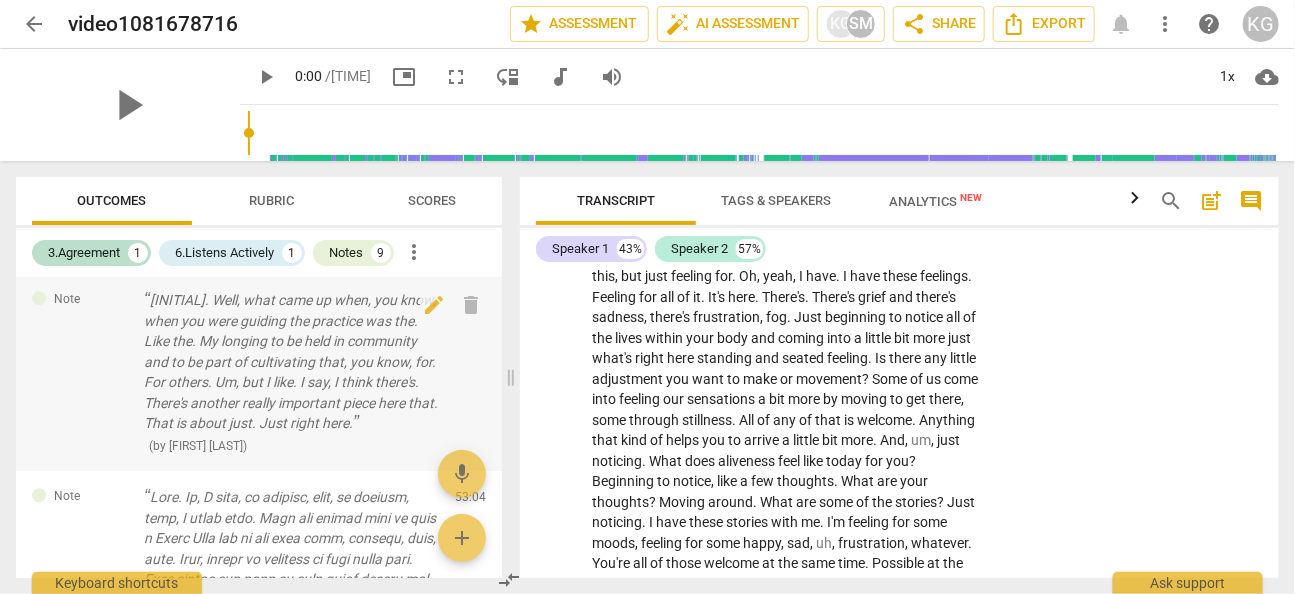 click on "[INITIAL]. Well, what came up when, you know, when you were guiding the practice was the. Like the. My longing to be held in community and to be part of cultivating that, you know, for. For others. Um, but I like. I say, I think there's. There's another really important piece here that. That is about just. Just right here." at bounding box center (291, 362) 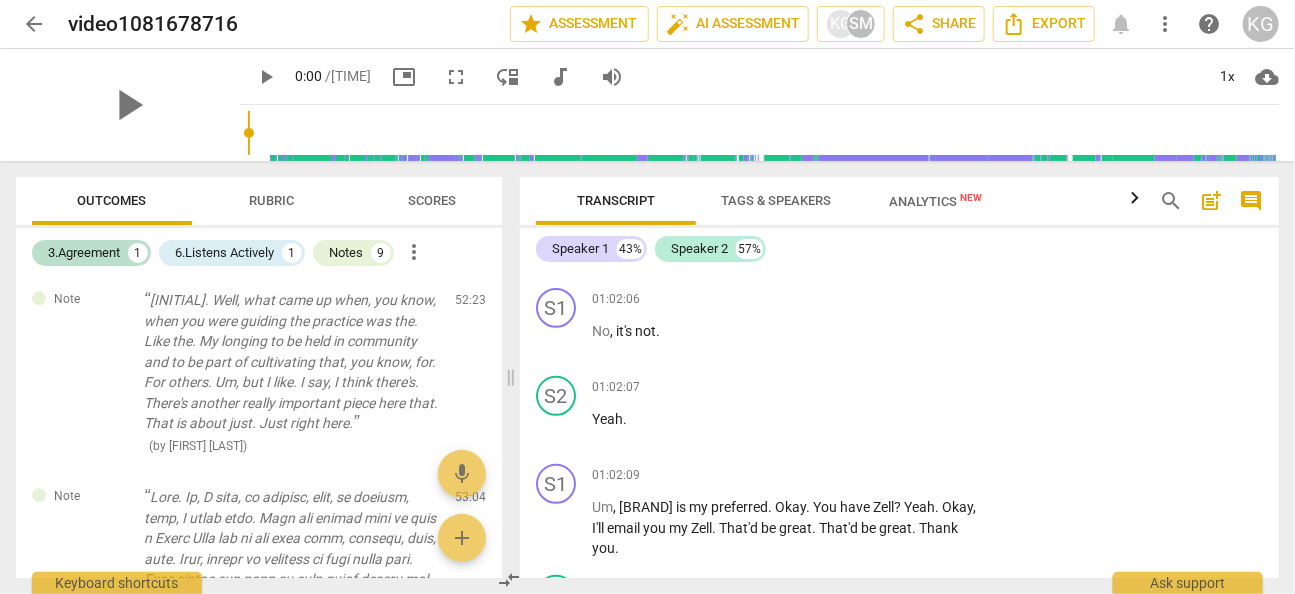 scroll, scrollTop: 24780, scrollLeft: 0, axis: vertical 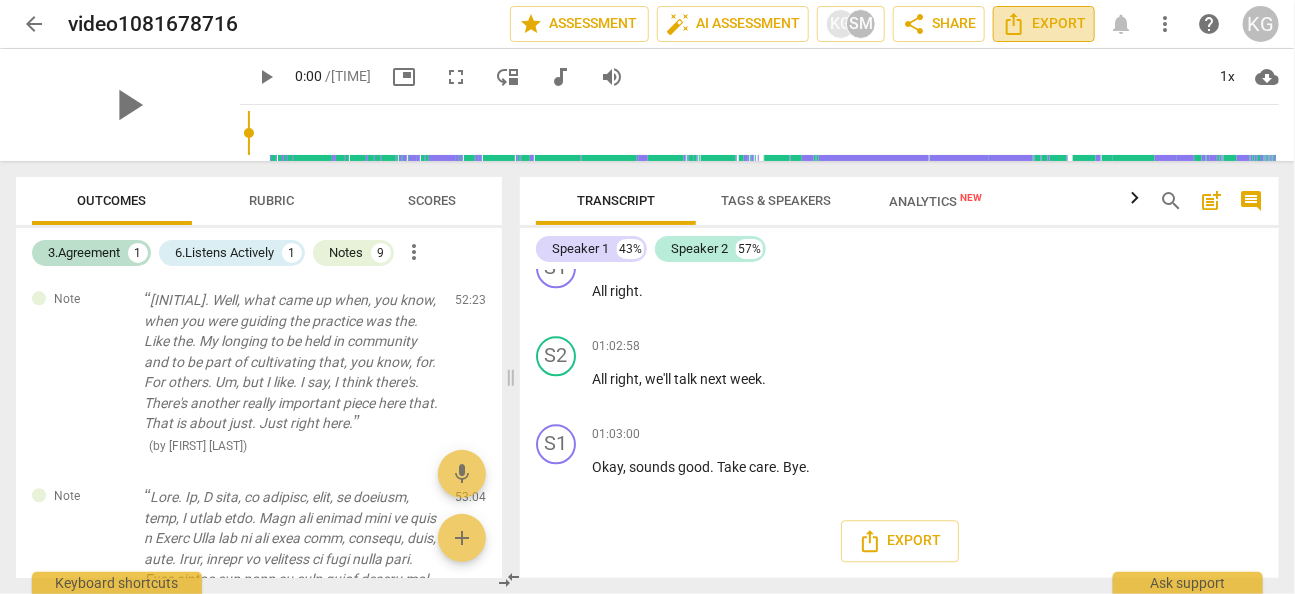click on "Export" at bounding box center (1044, 24) 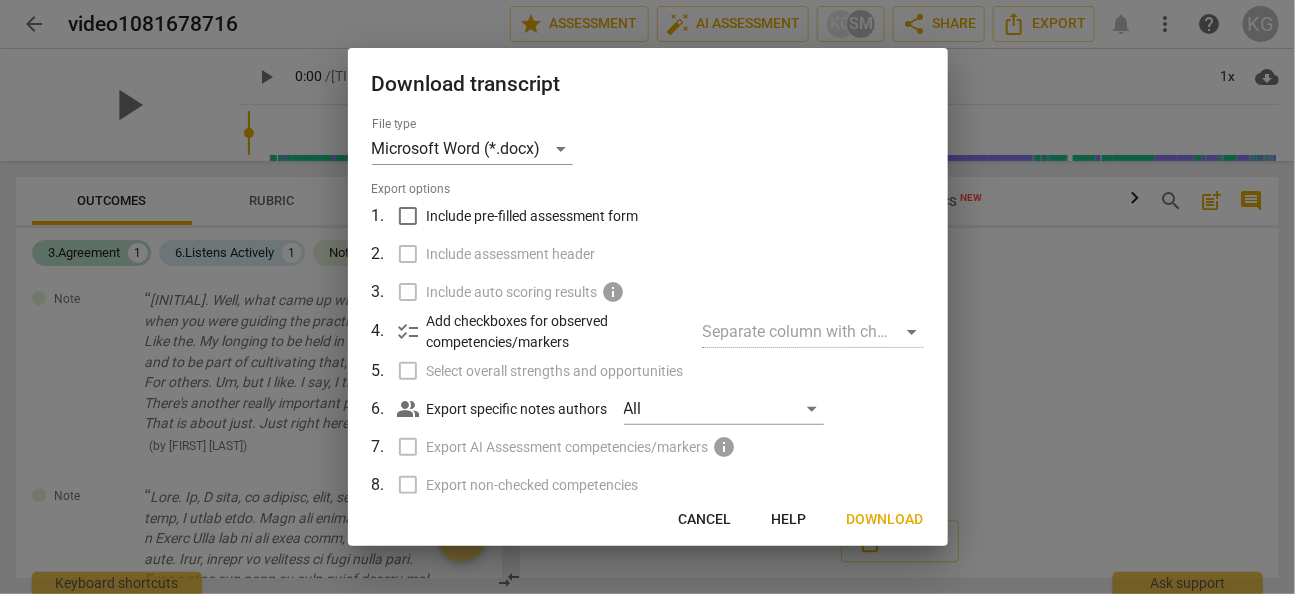 click on "Add checkboxes for observed competencies/markers" at bounding box center (557, 331) 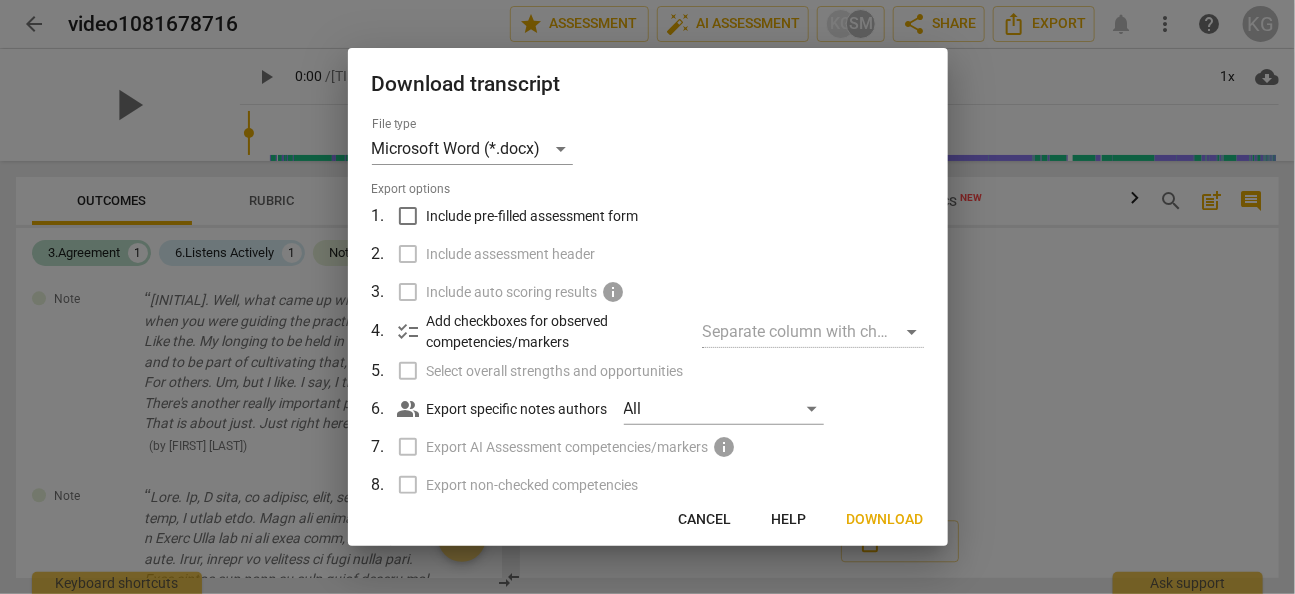 click on "Include pre-filled assessment form" at bounding box center (408, 216) 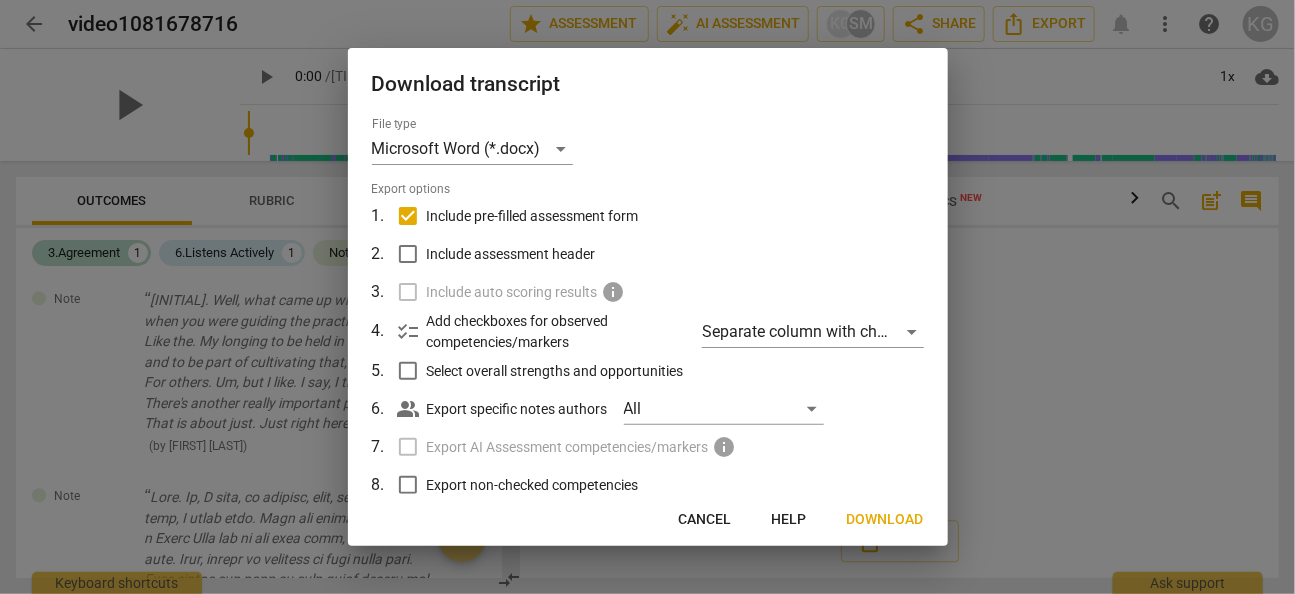 click on "Select overall strengths and opportunities" at bounding box center (408, 371) 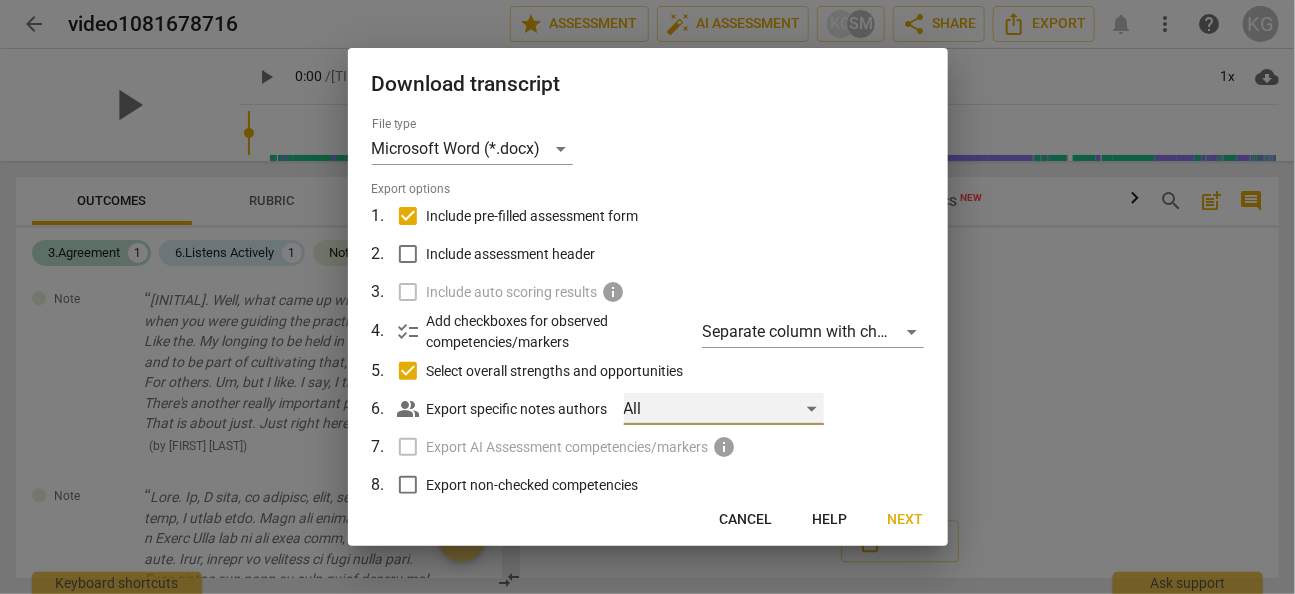 click on "All" at bounding box center (724, 409) 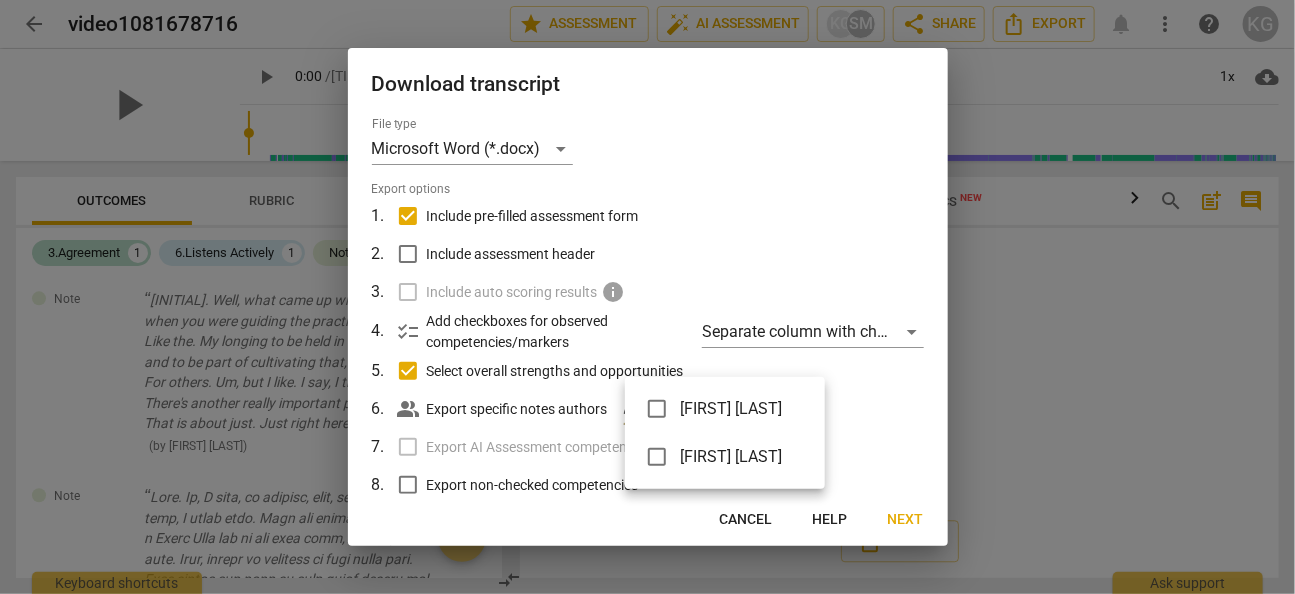 click at bounding box center (657, 457) 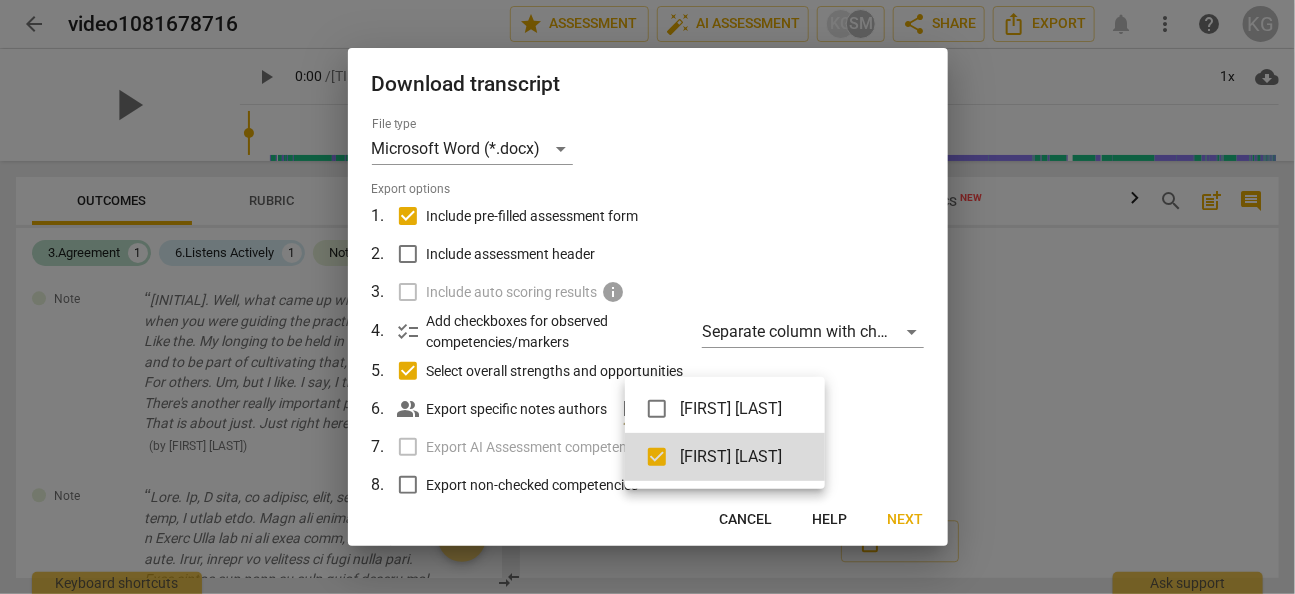 click at bounding box center (647, 297) 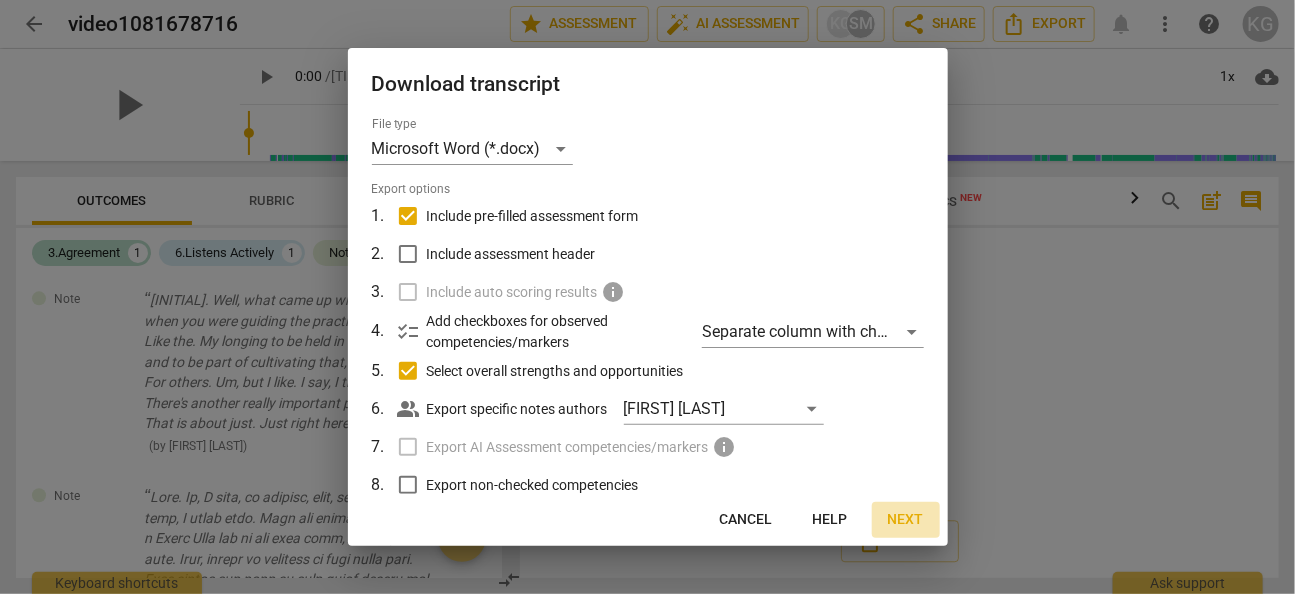 click on "Next" at bounding box center [906, 520] 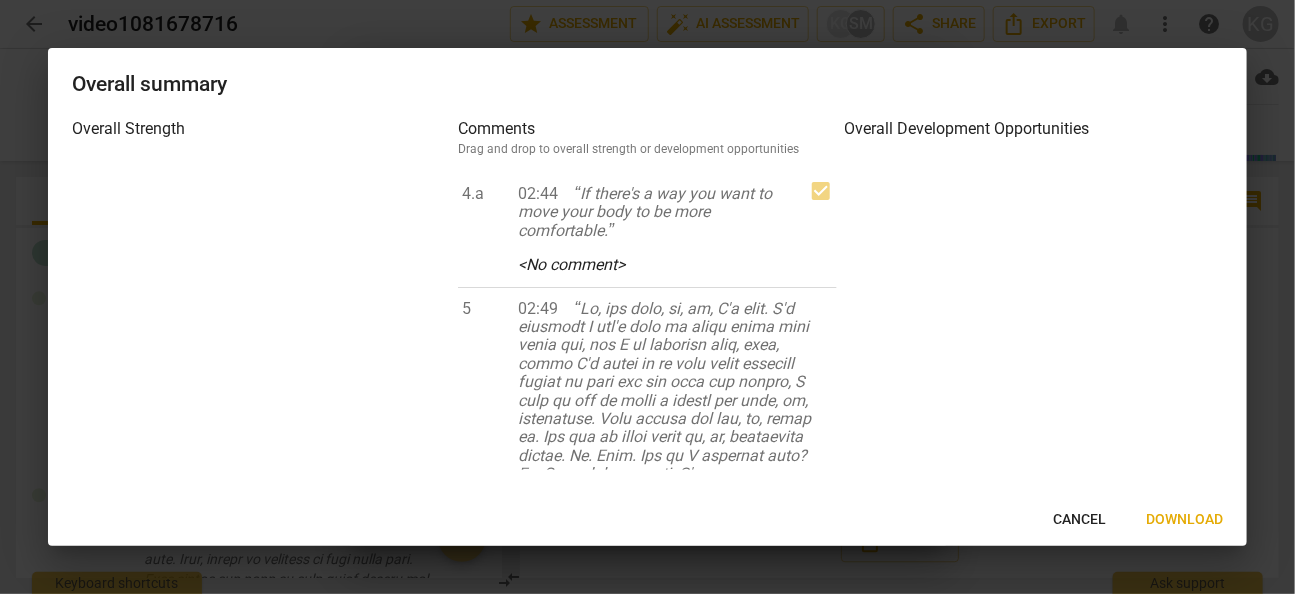 click on "Download" at bounding box center (1184, 520) 